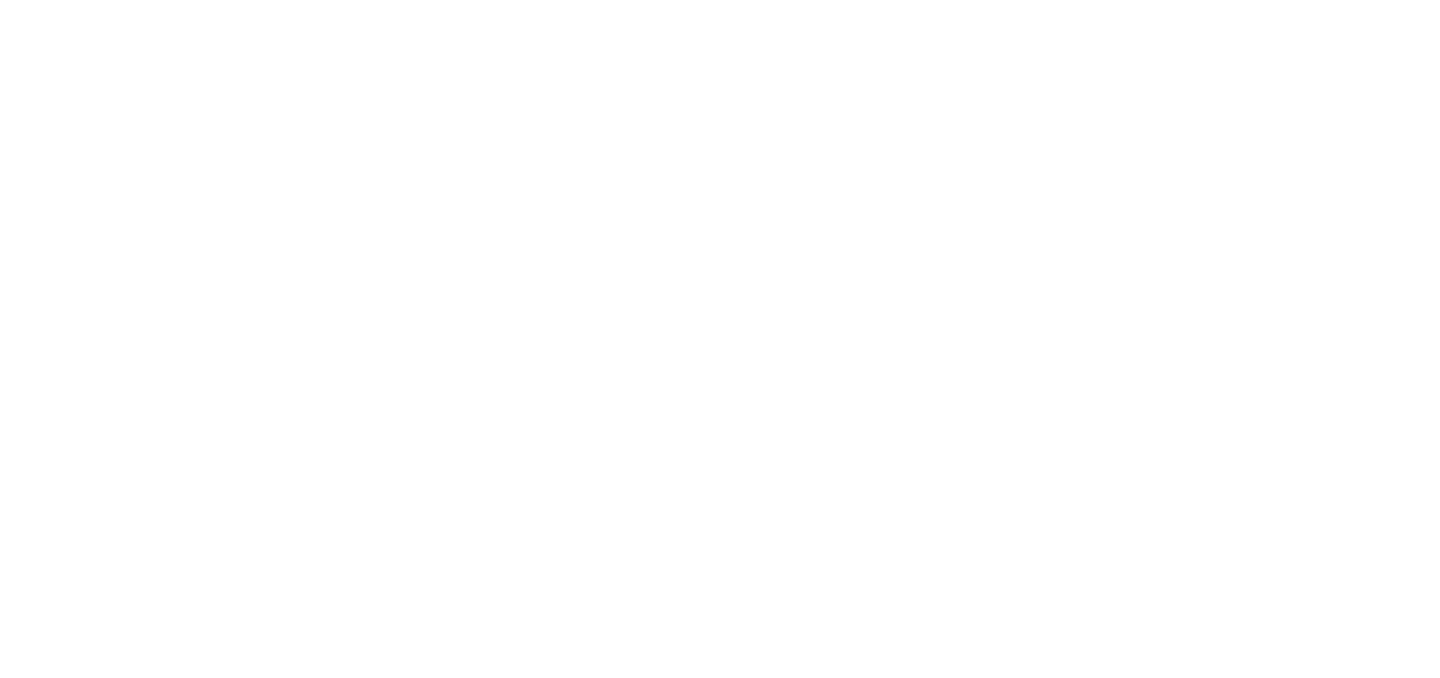 scroll, scrollTop: 0, scrollLeft: 0, axis: both 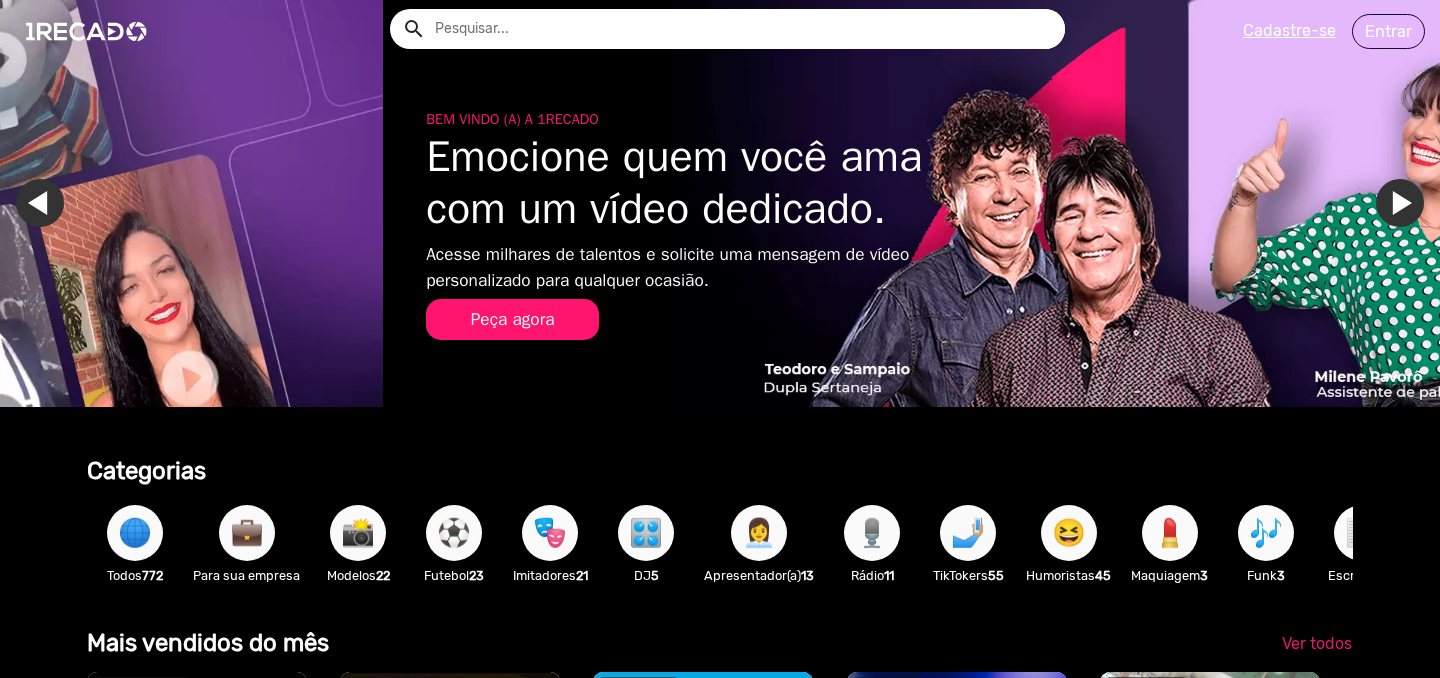 drag, startPoint x: 916, startPoint y: 172, endPoint x: 1155, endPoint y: 182, distance: 239.2091 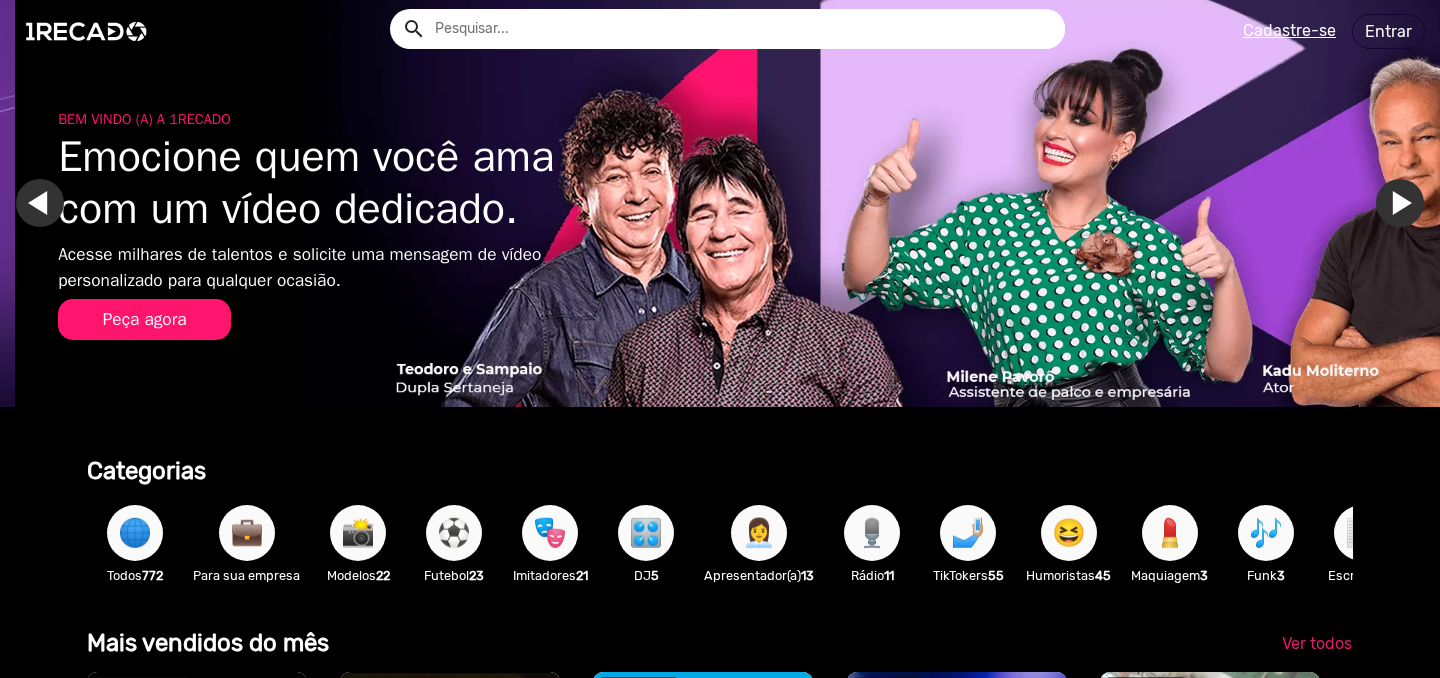 scroll, scrollTop: 0, scrollLeft: 2880, axis: horizontal 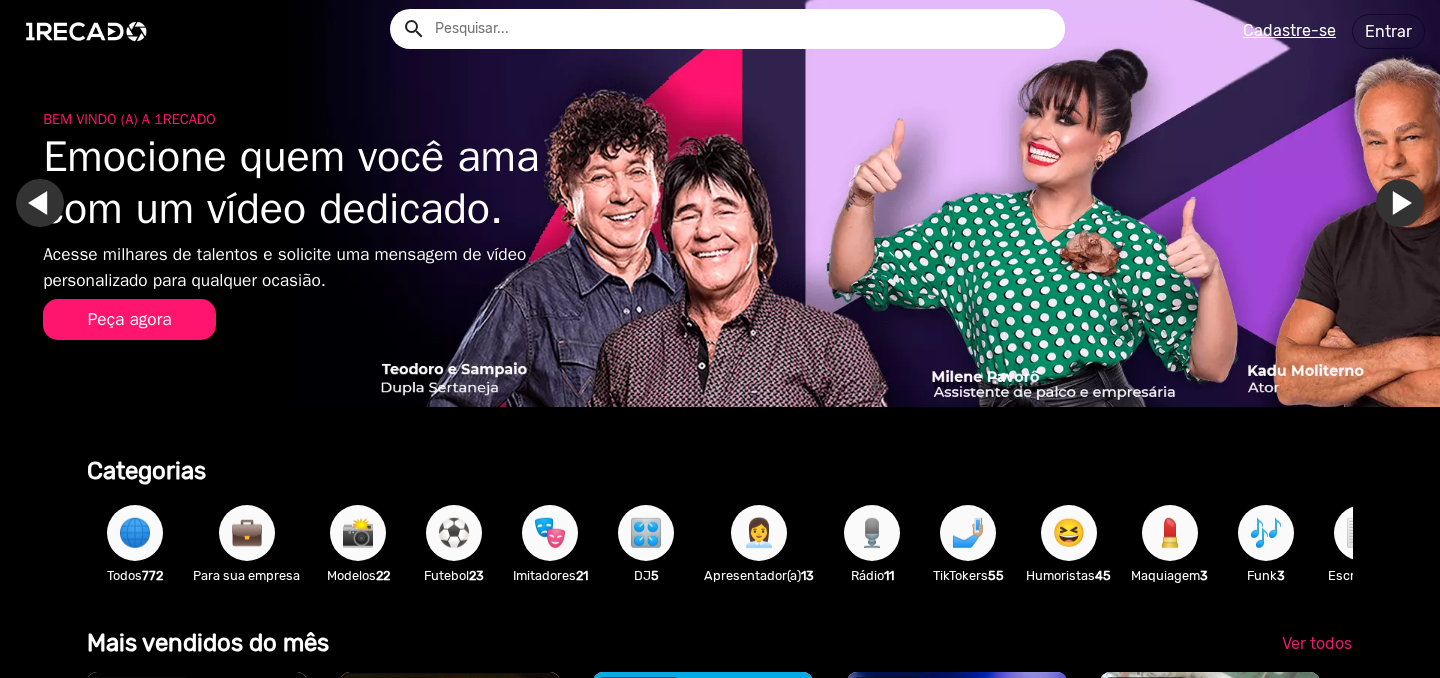 click on "Cadastre-se" at bounding box center (1289, 30) 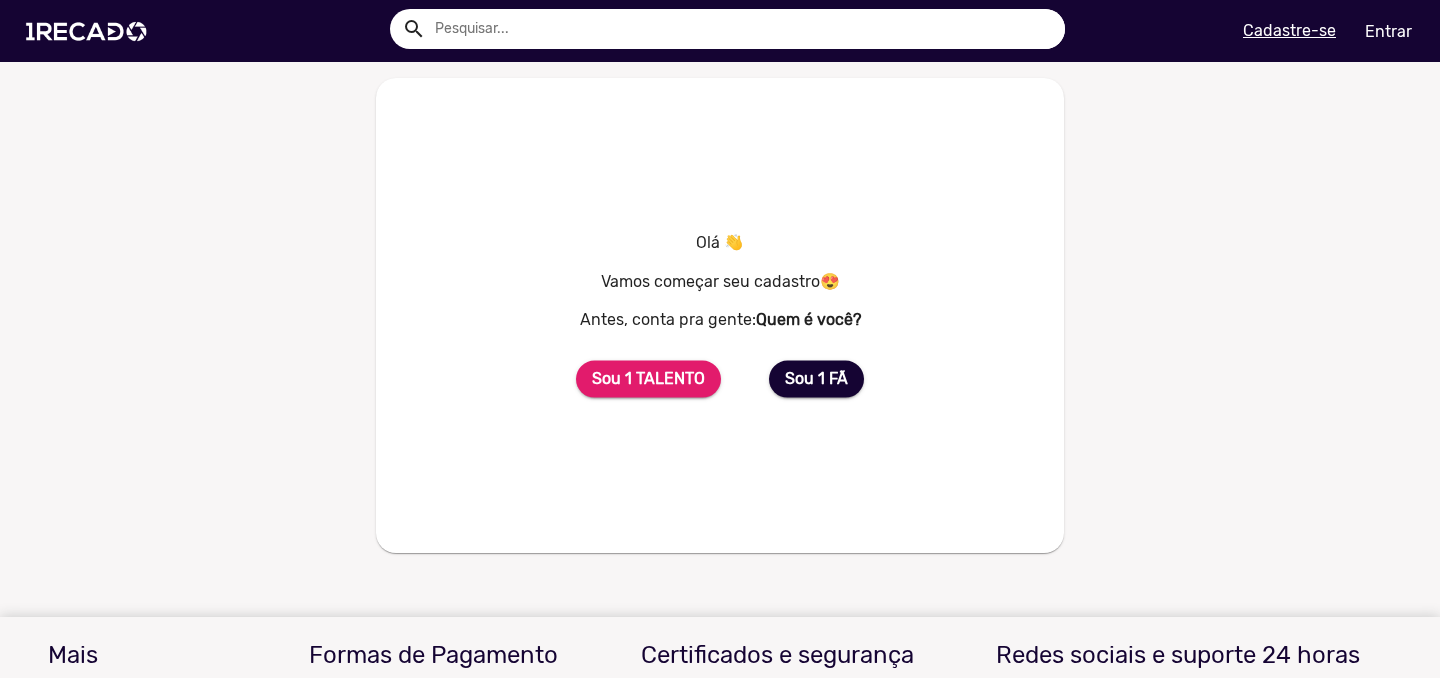 click on "Cadastre-se" at bounding box center [1289, 30] 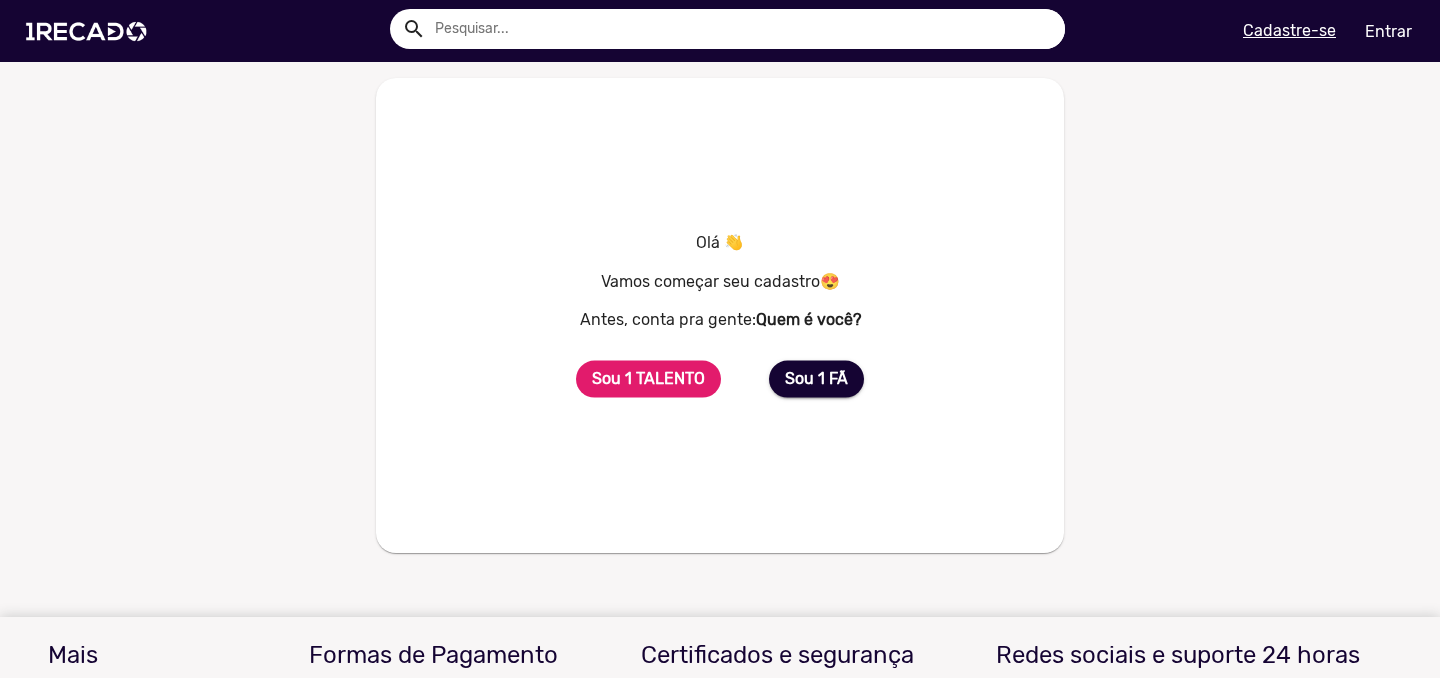 click on "Sou 1 TALENTO" 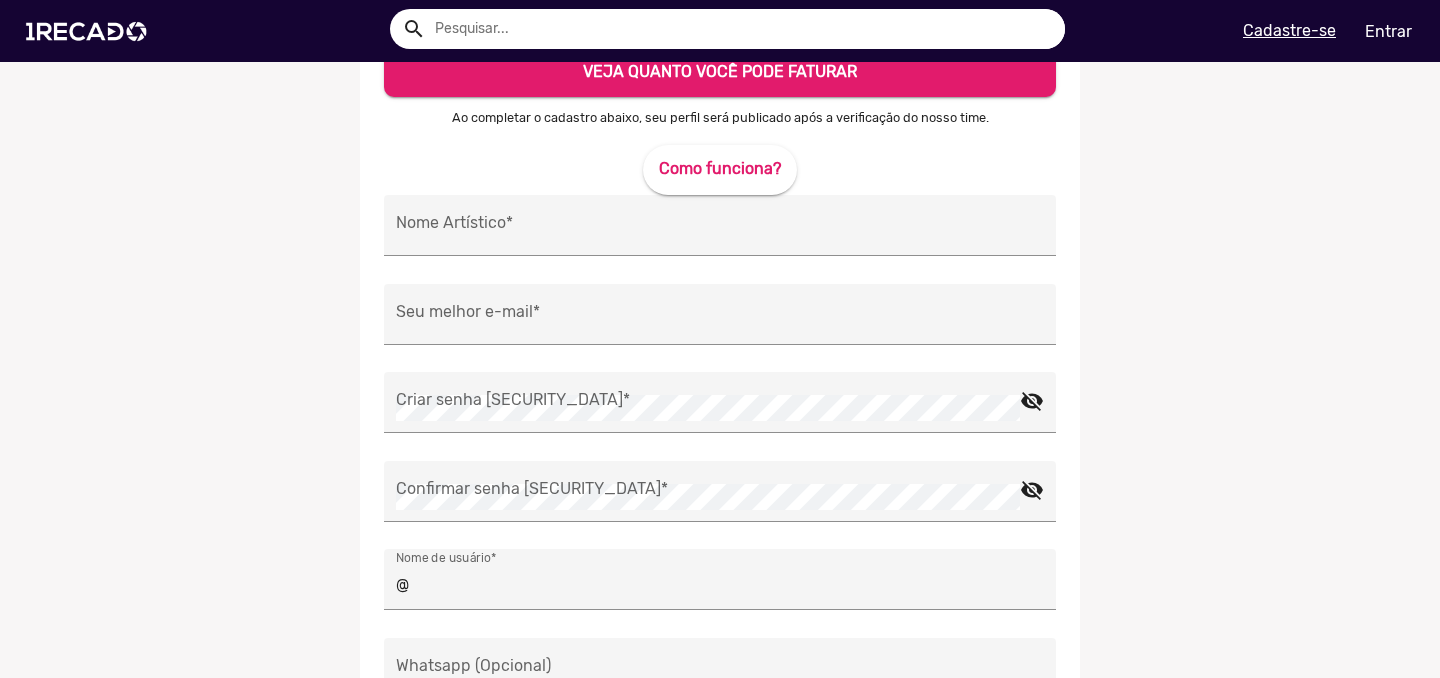 scroll, scrollTop: 53, scrollLeft: 0, axis: vertical 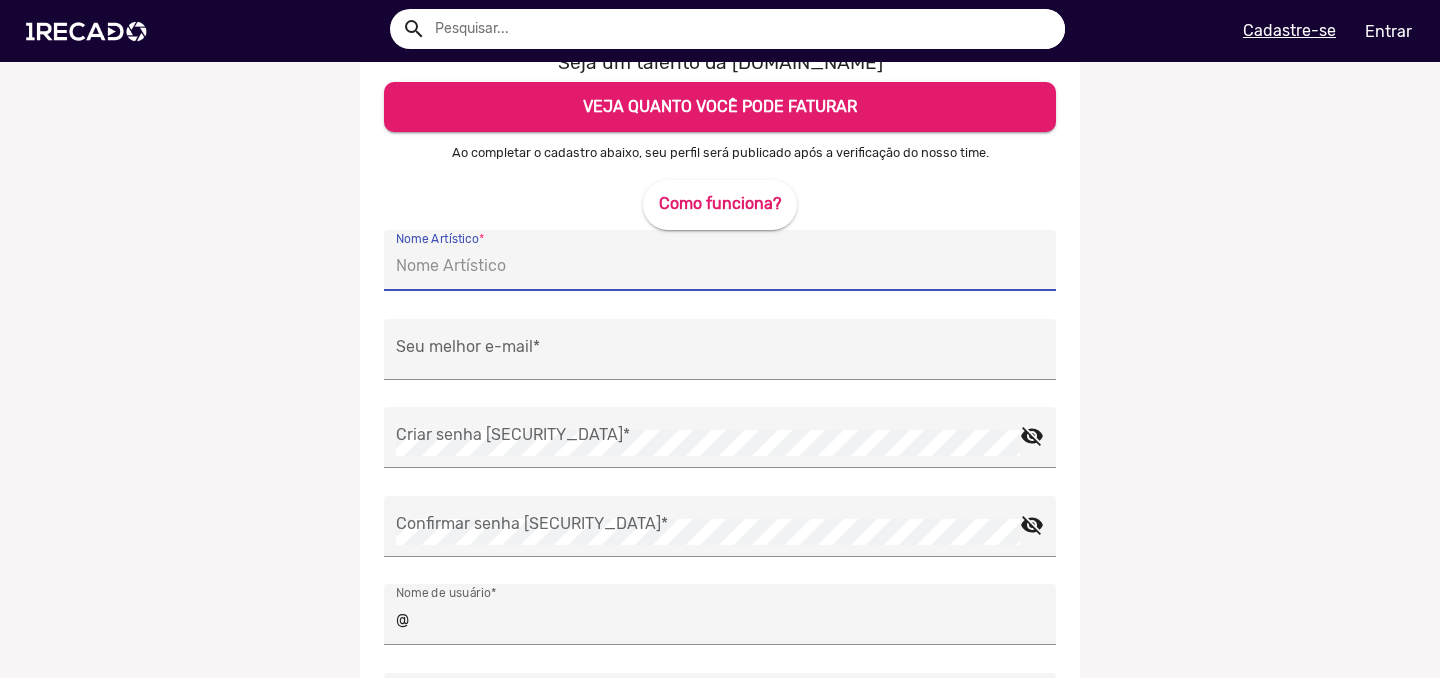 click on "Nome Artístico  *" at bounding box center (720, 266) 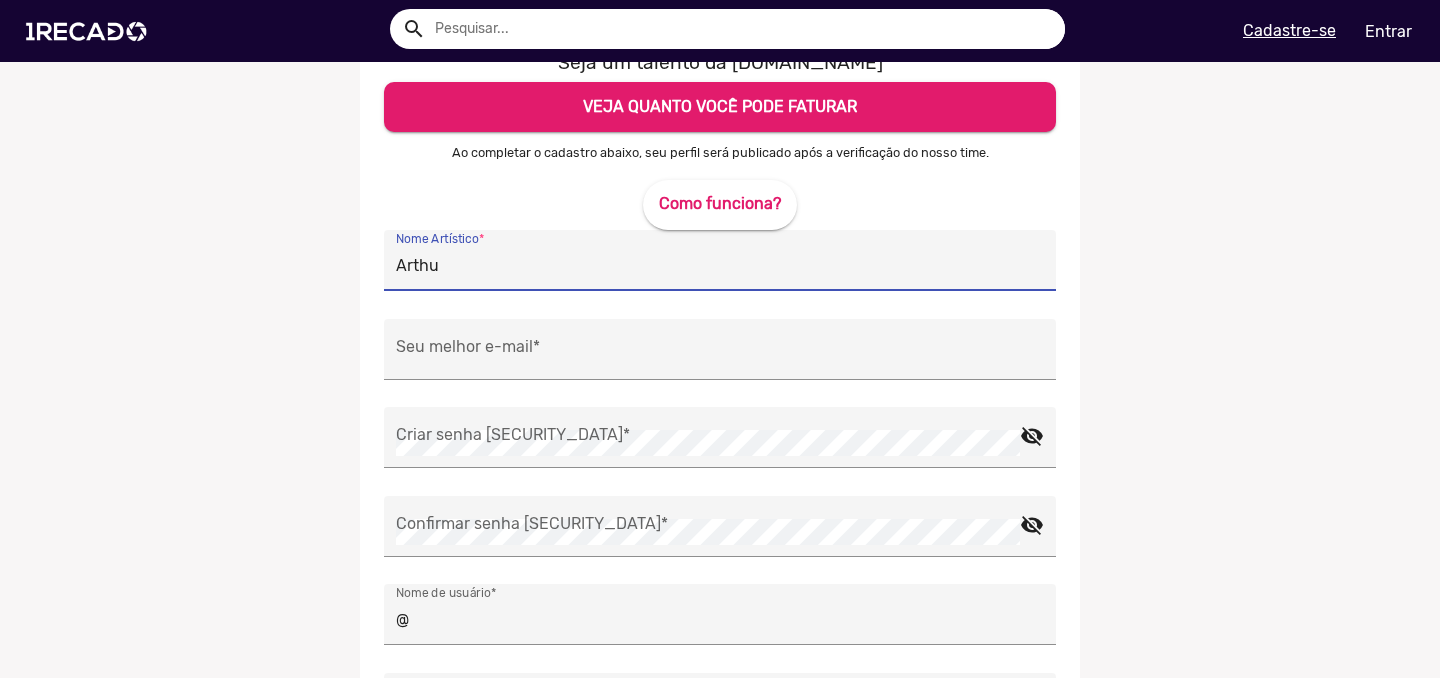type on "[PERSON_NAME]" 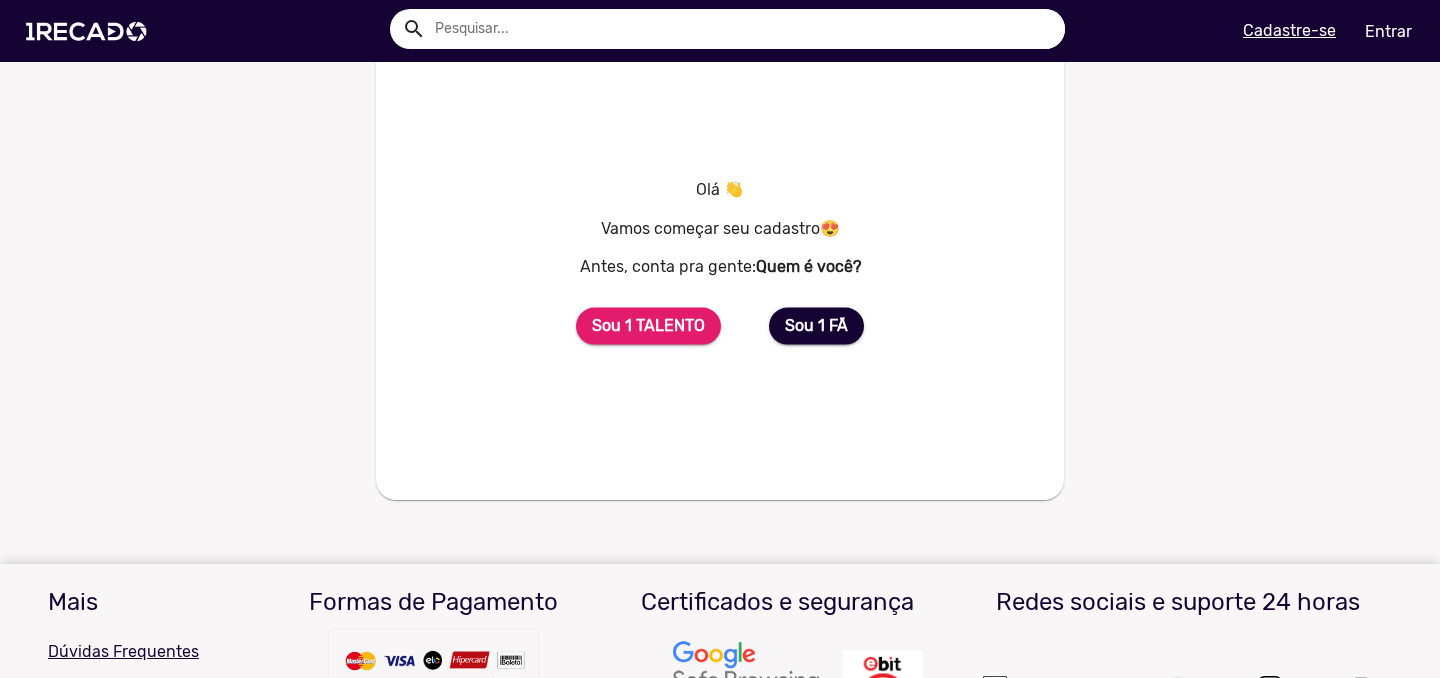scroll, scrollTop: 0, scrollLeft: 0, axis: both 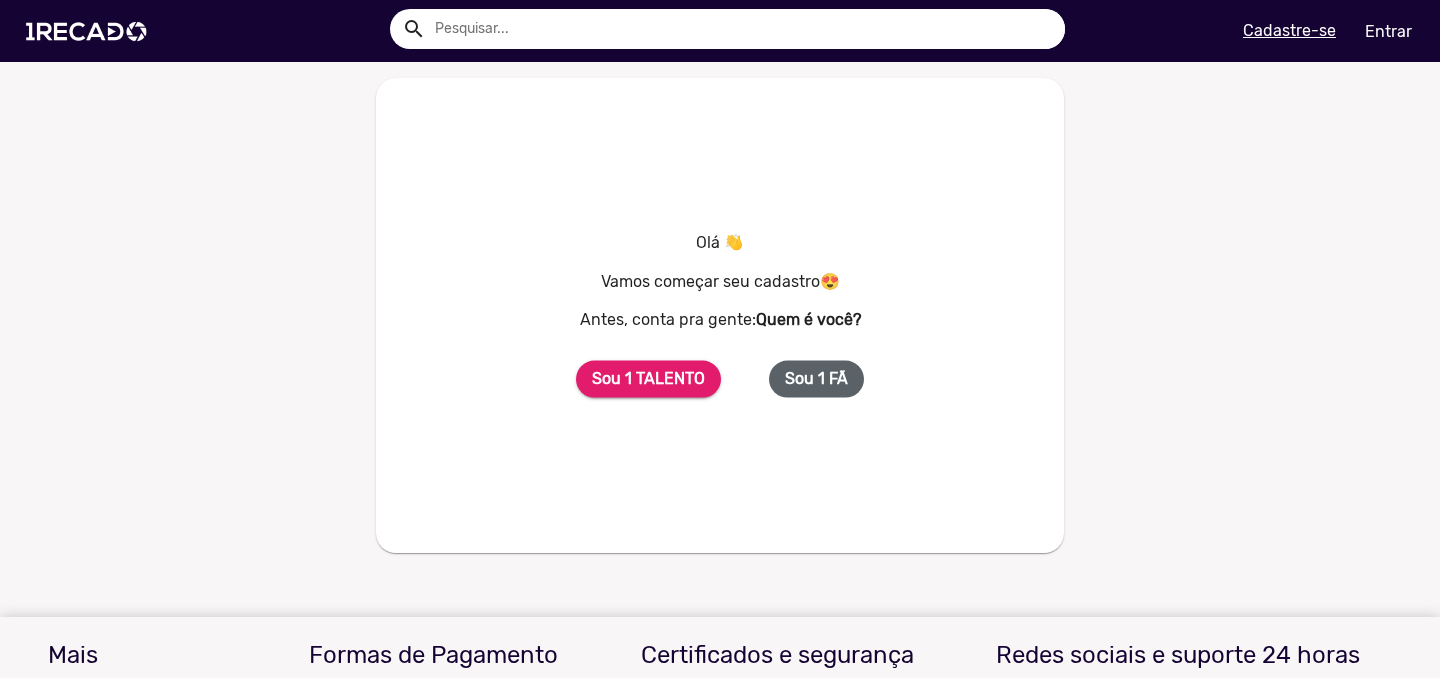 click on "Sou 1 FÃ" 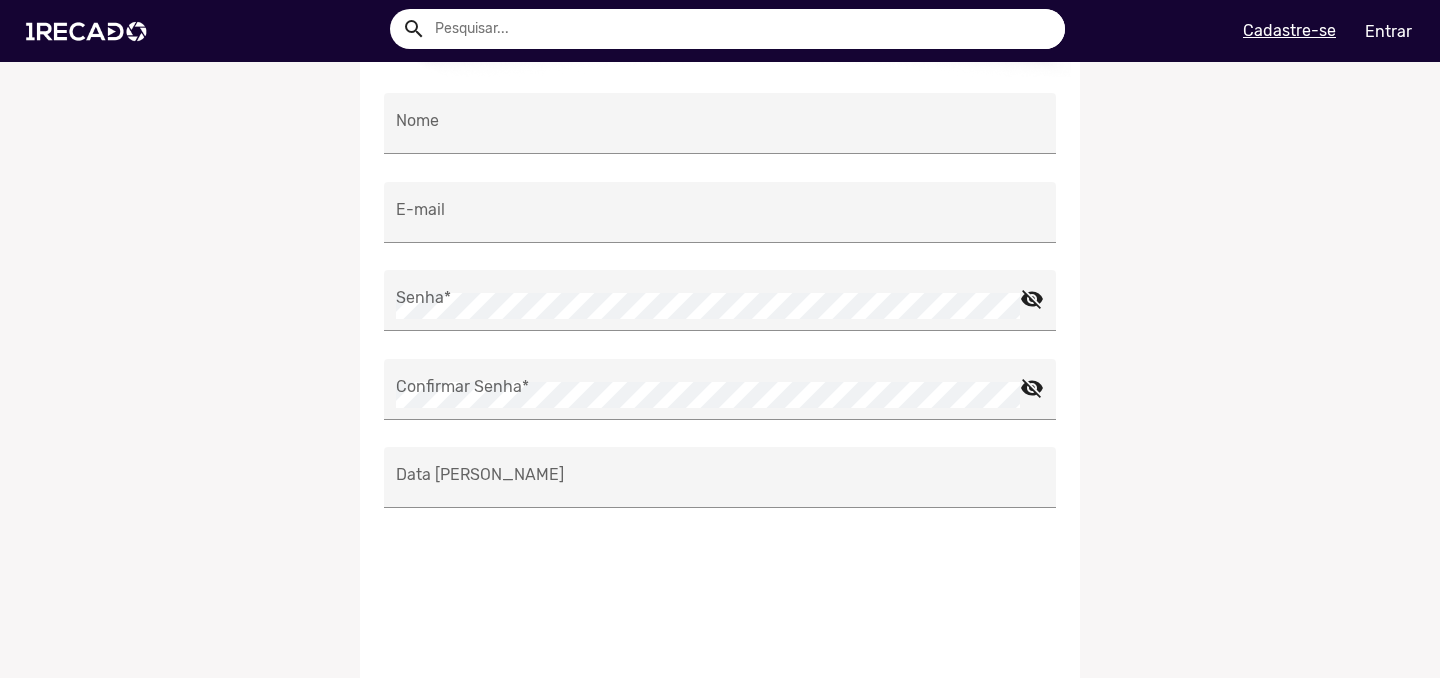 scroll, scrollTop: 359, scrollLeft: 0, axis: vertical 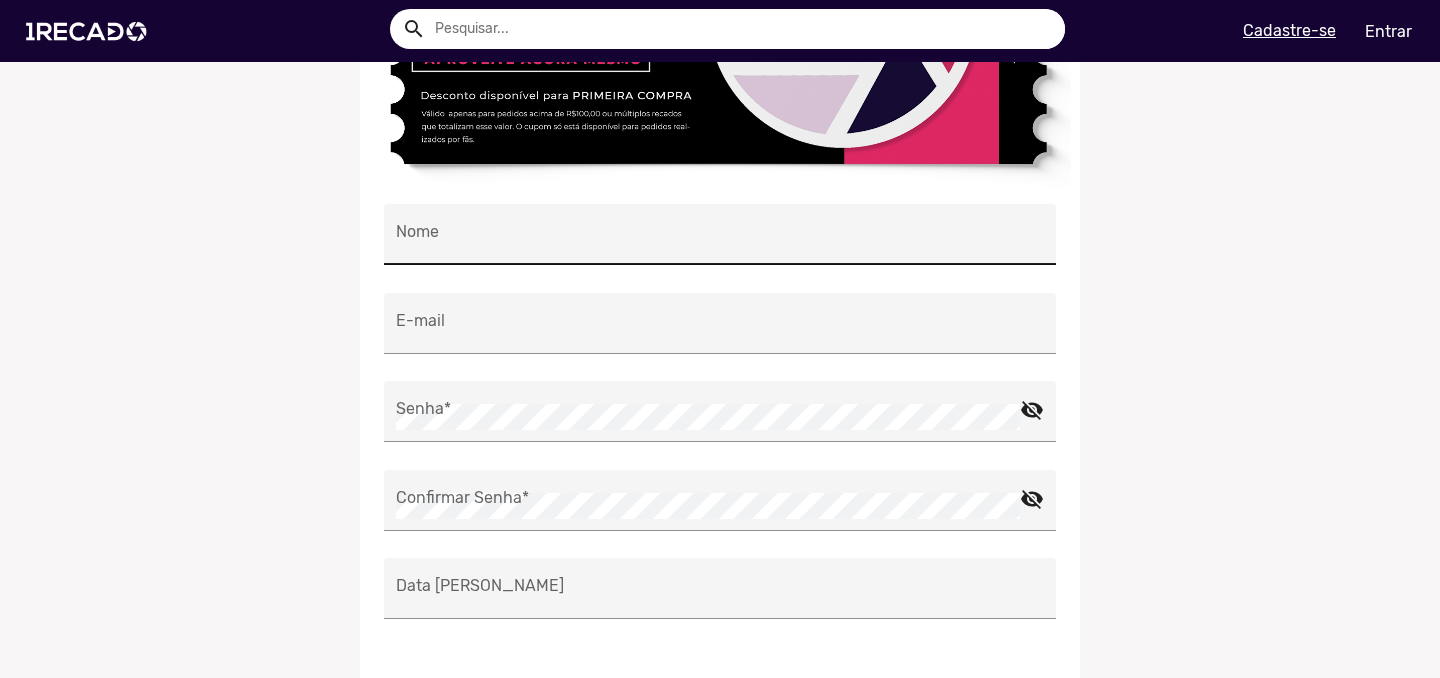 click on "Nome" at bounding box center [720, 240] 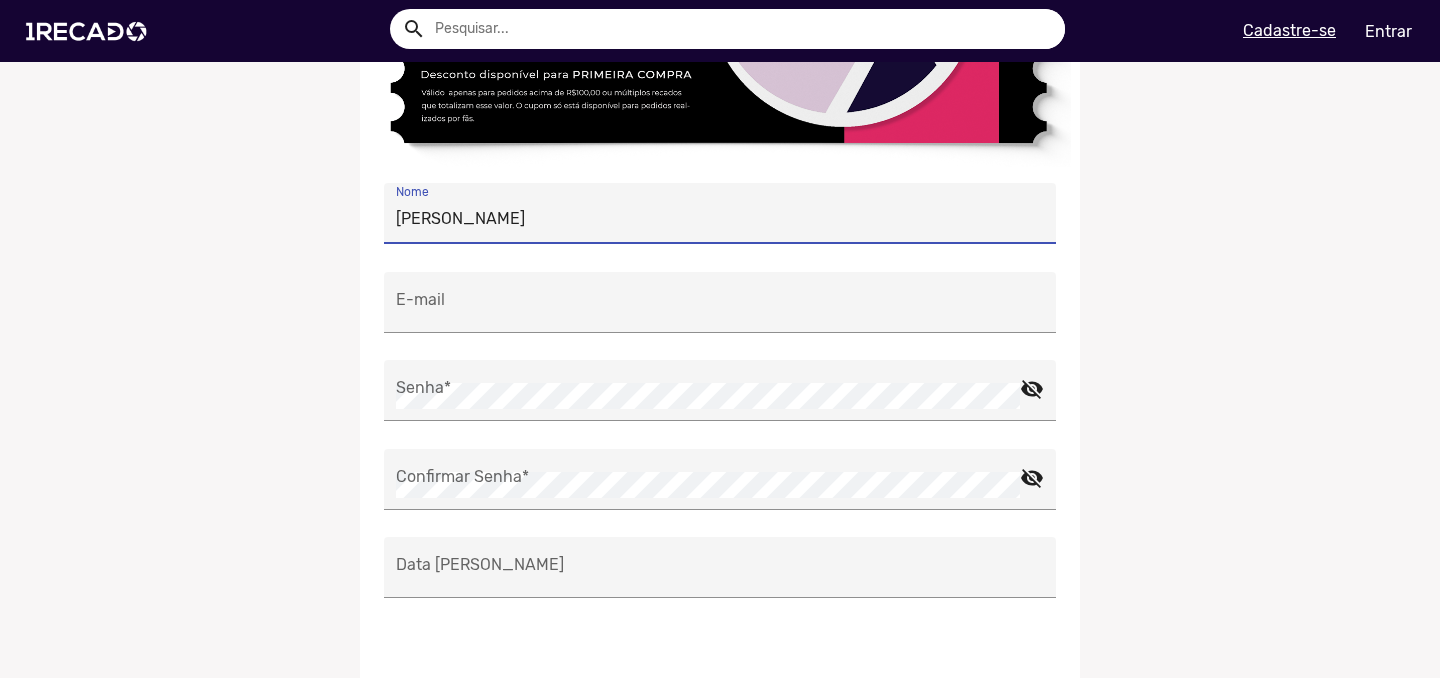 scroll, scrollTop: 404, scrollLeft: 0, axis: vertical 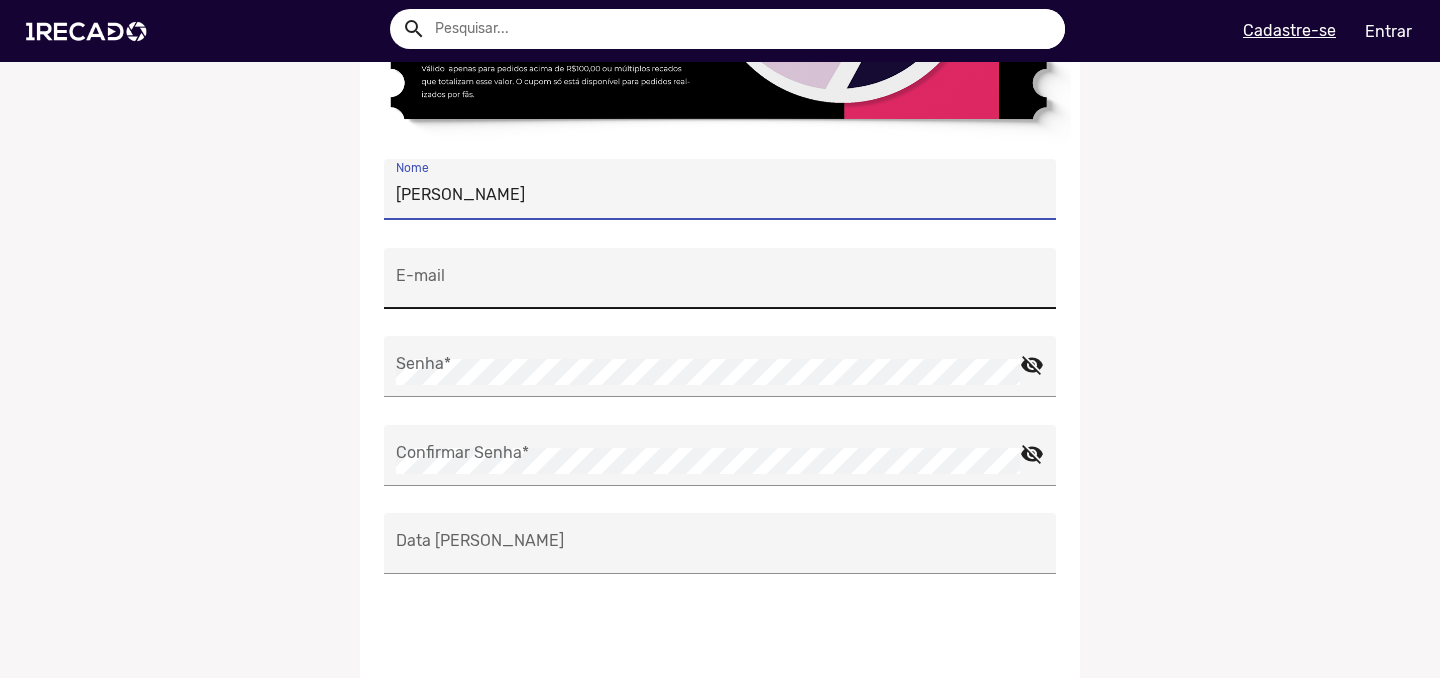 type on "[PERSON_NAME]" 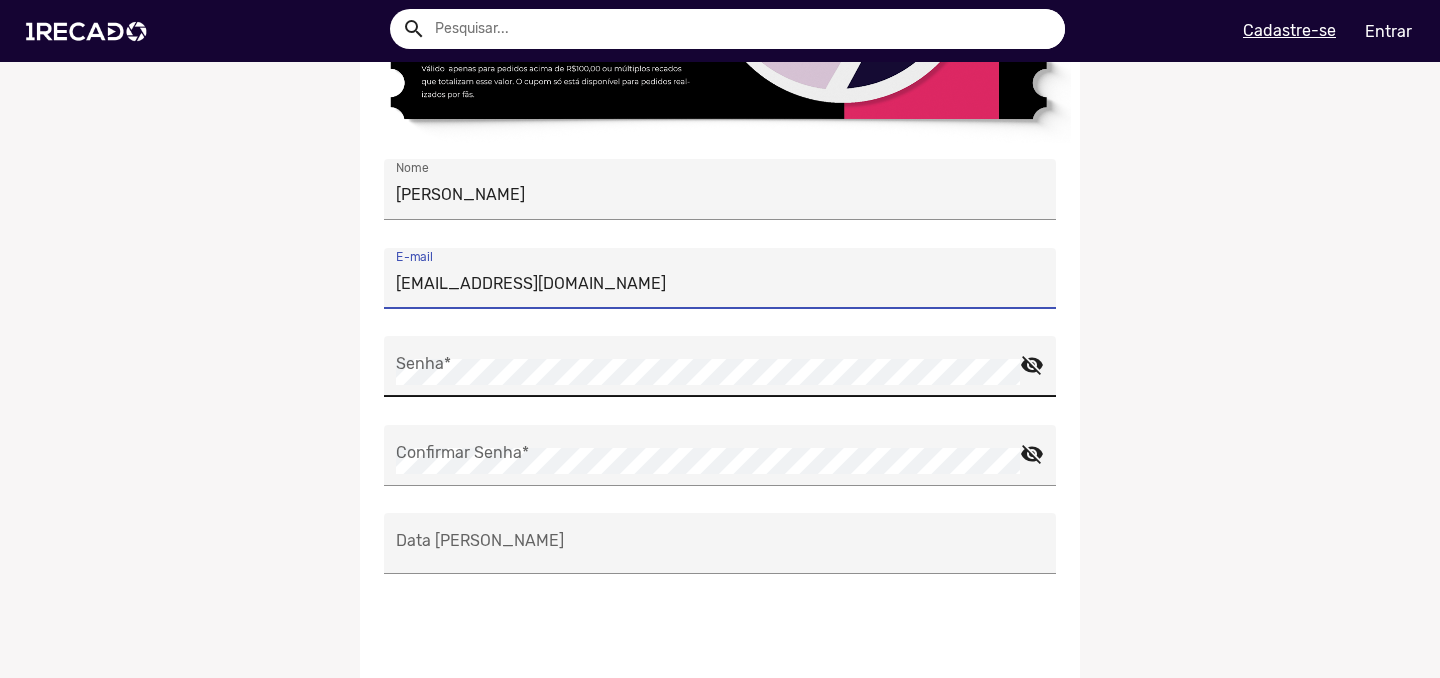 type on "[EMAIL_ADDRESS][DOMAIN_NAME]" 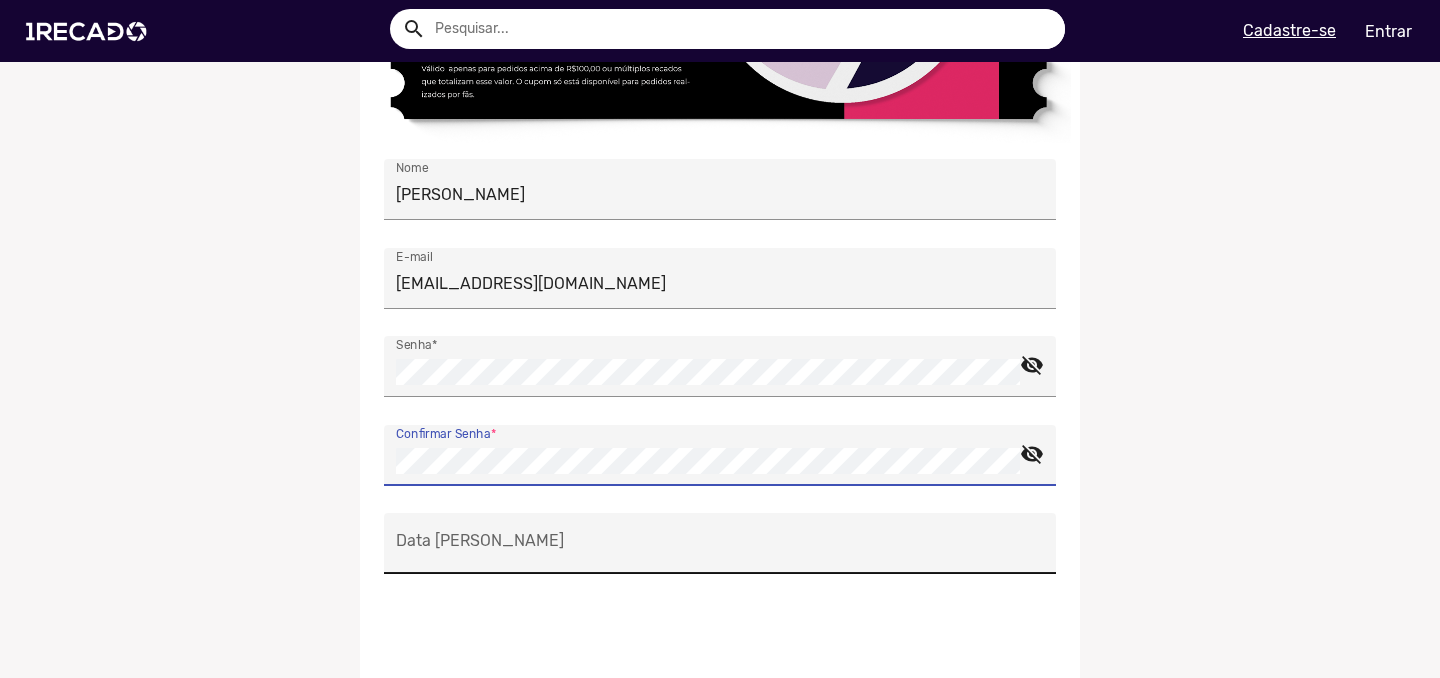 click on "Data [PERSON_NAME]" at bounding box center (720, 549) 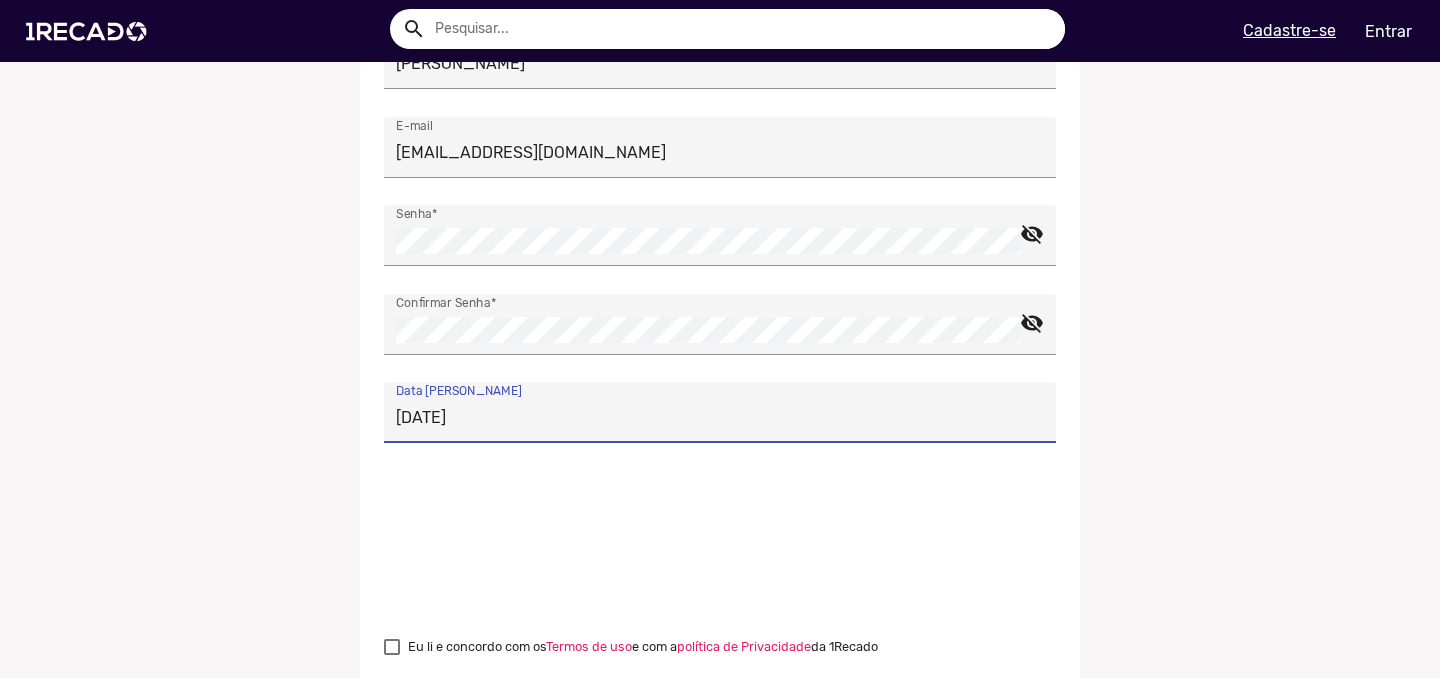 scroll, scrollTop: 582, scrollLeft: 0, axis: vertical 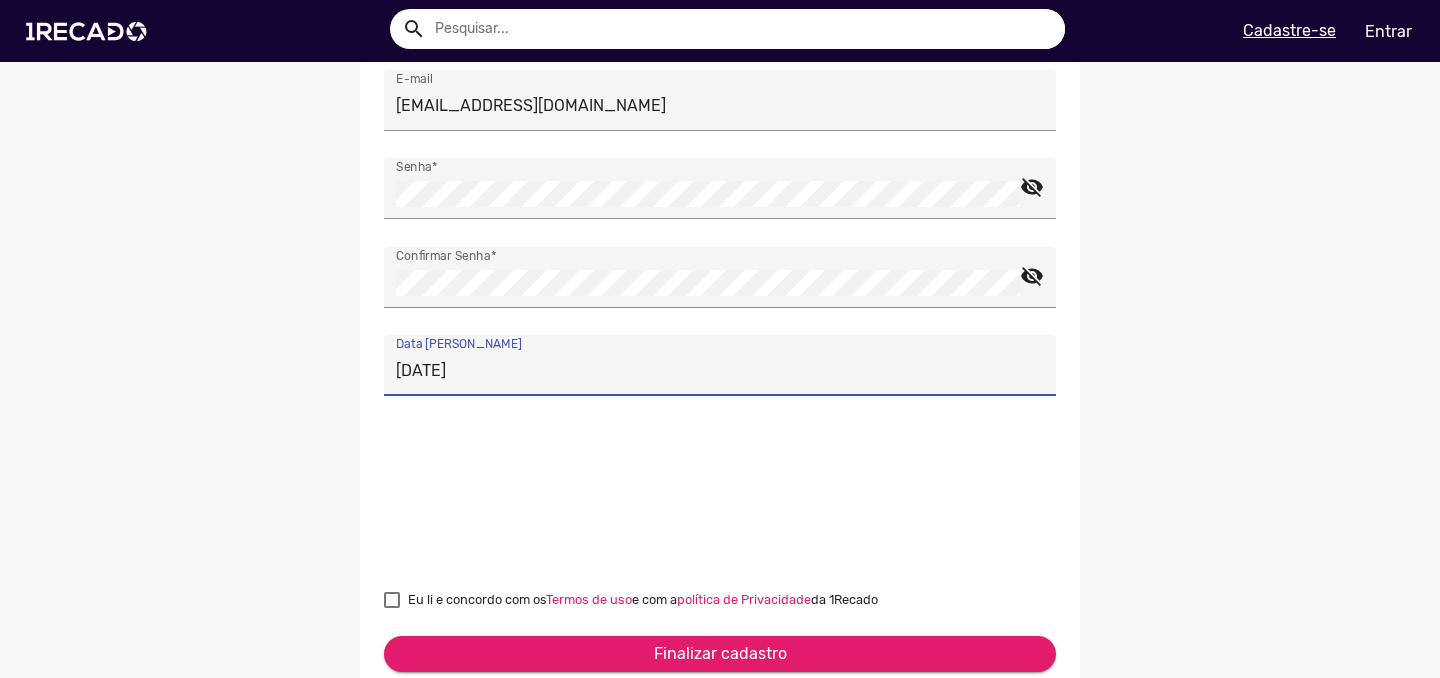 type on "[DATE]" 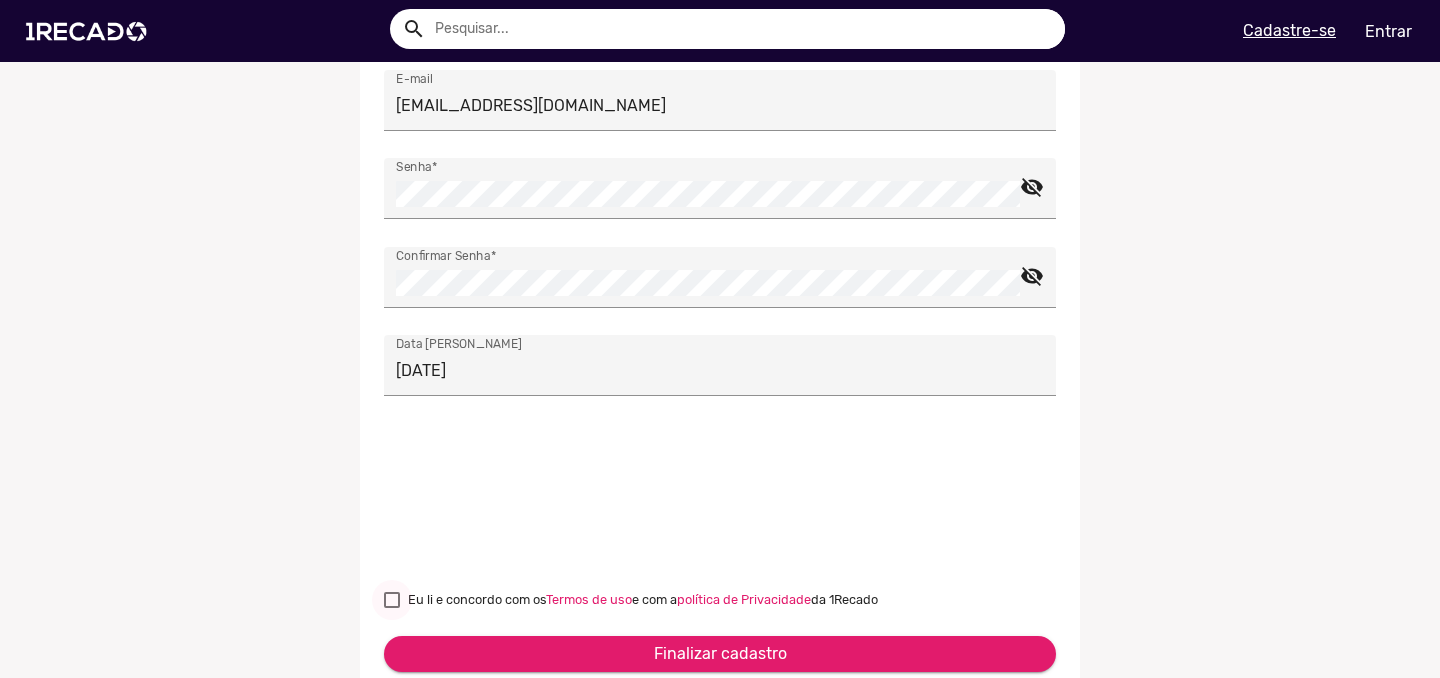 click at bounding box center [392, 600] 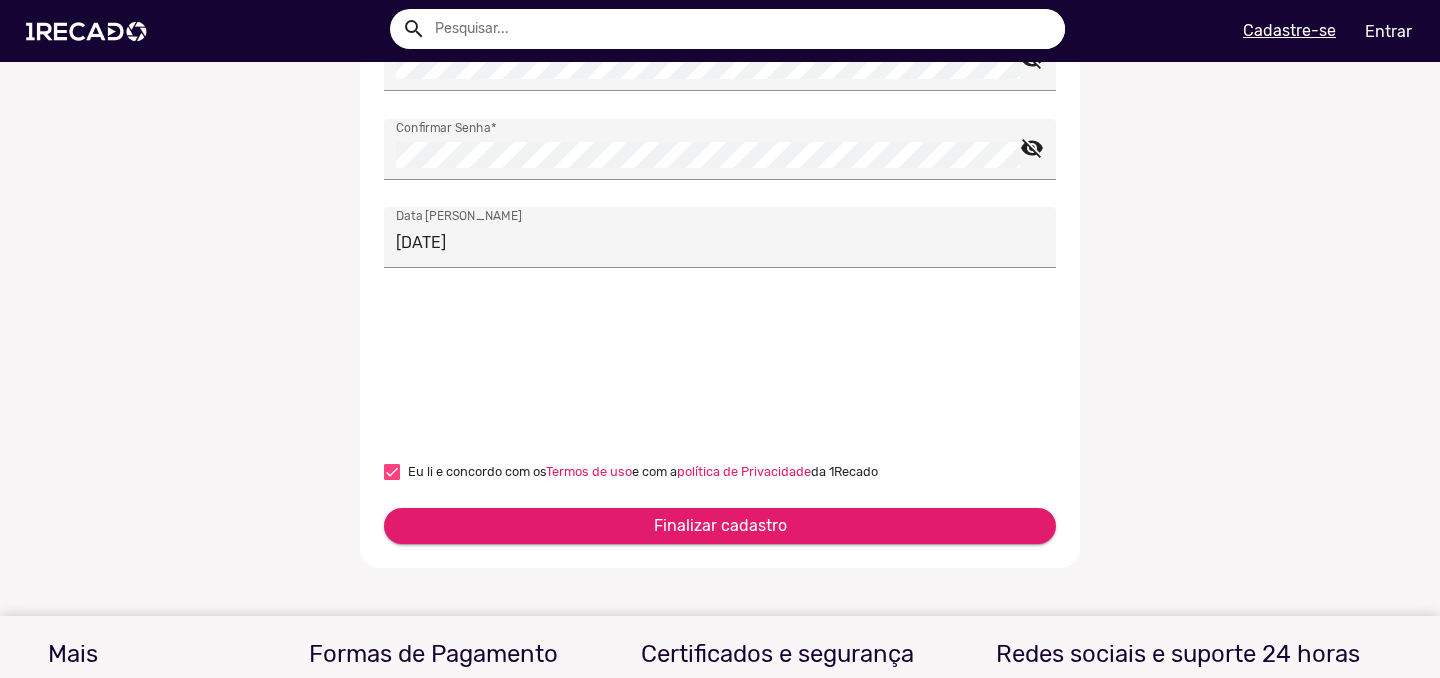 scroll, scrollTop: 800, scrollLeft: 0, axis: vertical 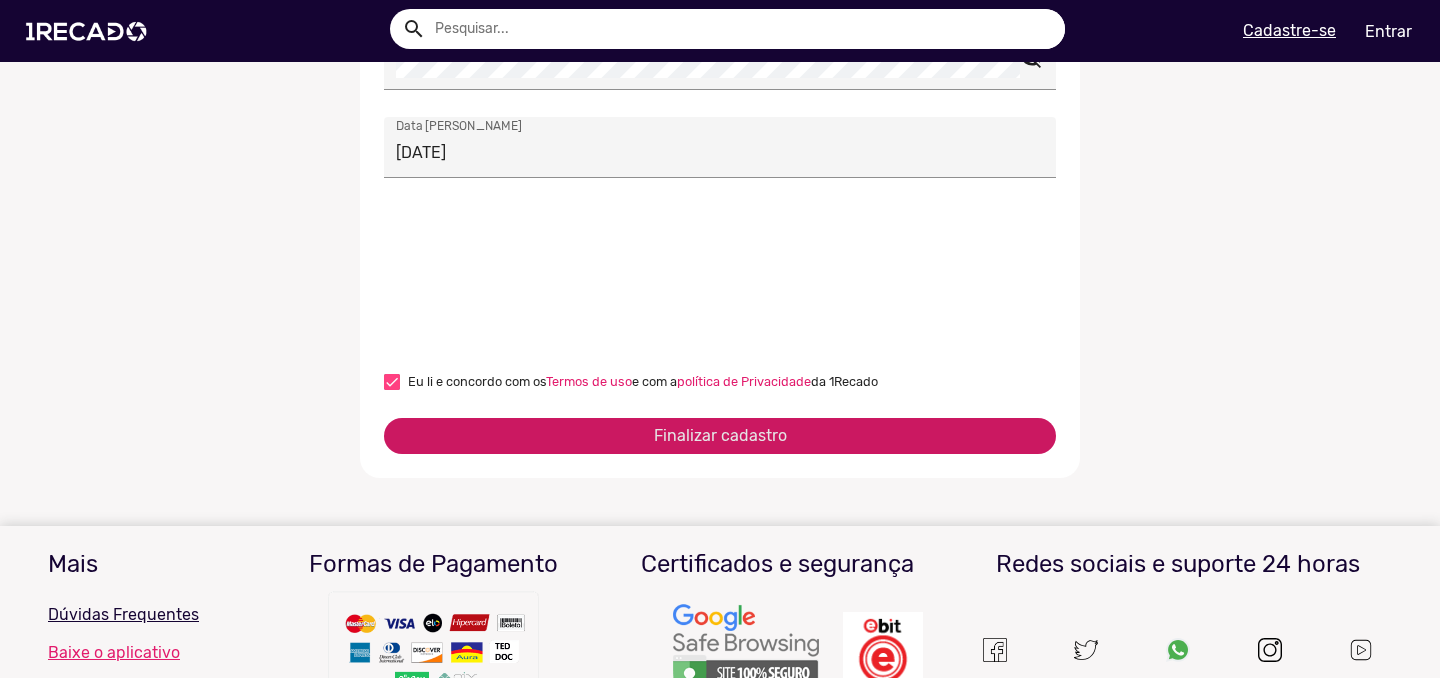 click on "Finalizar cadastro" at bounding box center (720, 435) 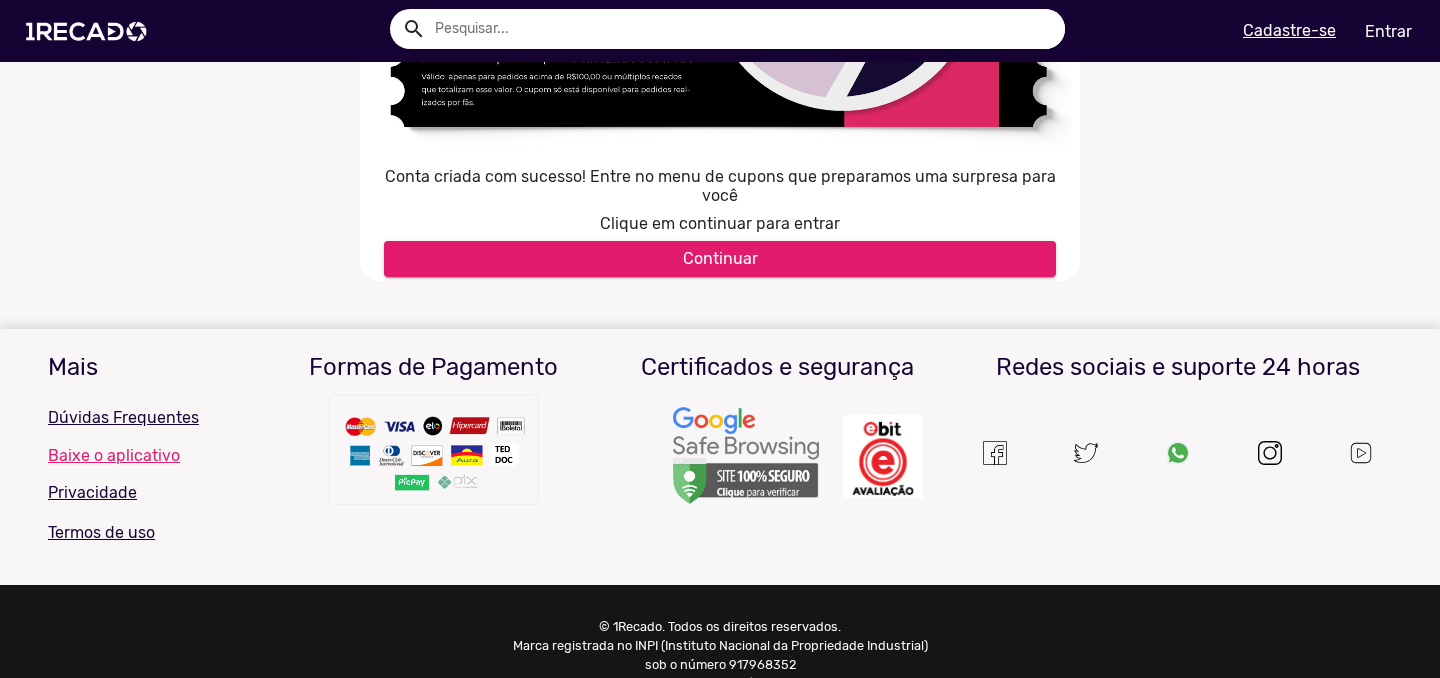 scroll, scrollTop: 331, scrollLeft: 0, axis: vertical 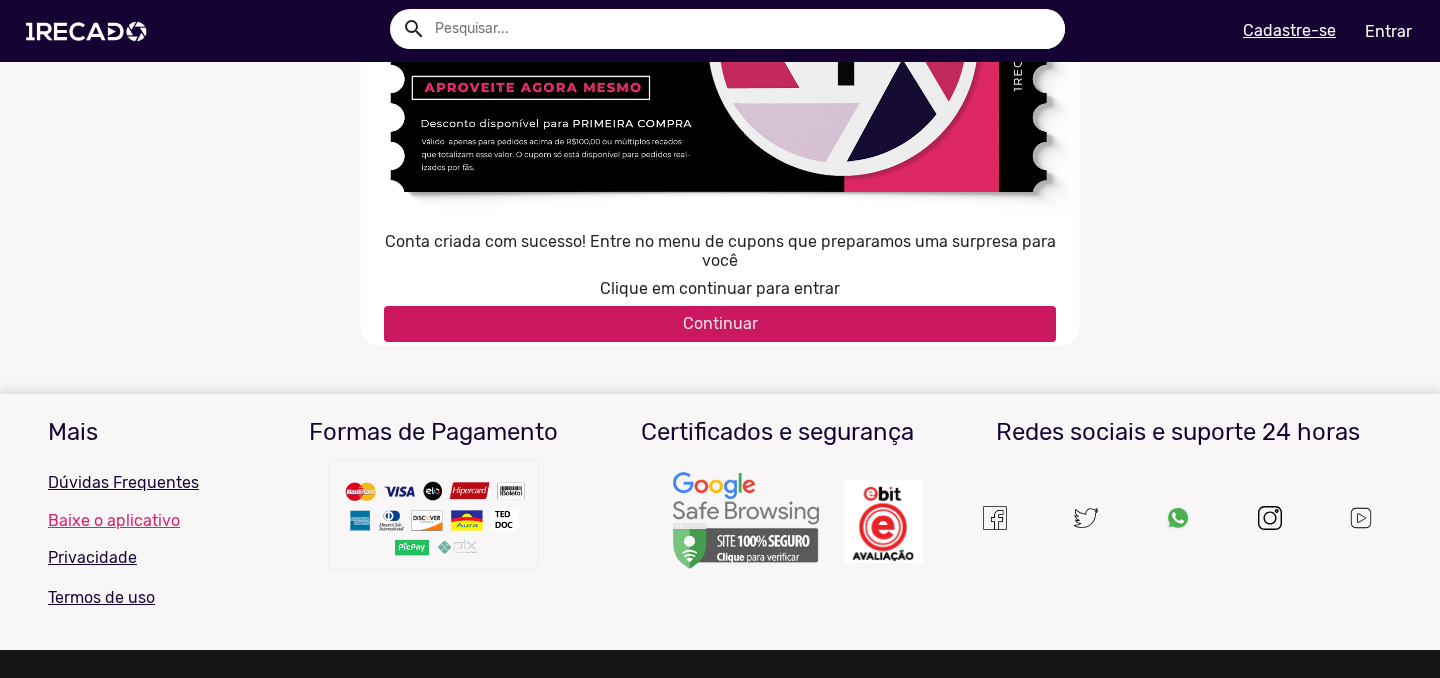 click on "Continuar" at bounding box center (720, 324) 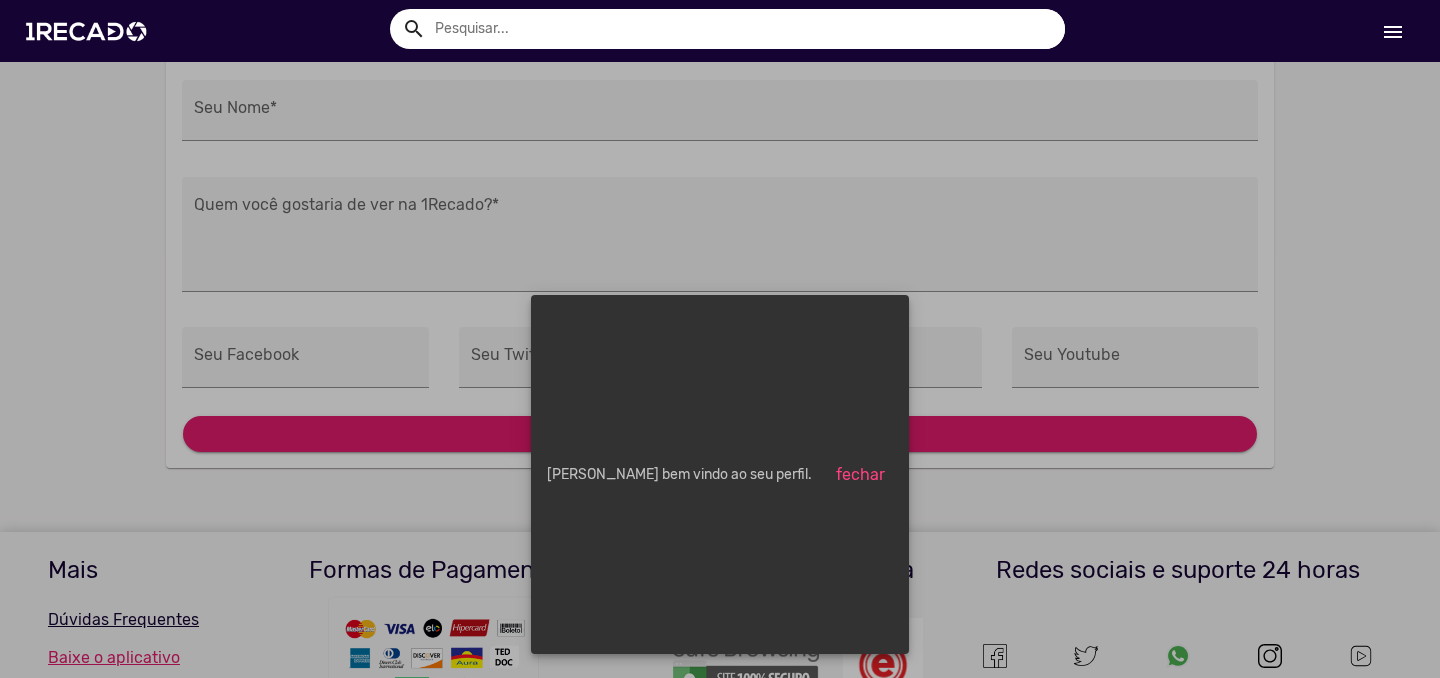 scroll, scrollTop: 0, scrollLeft: 0, axis: both 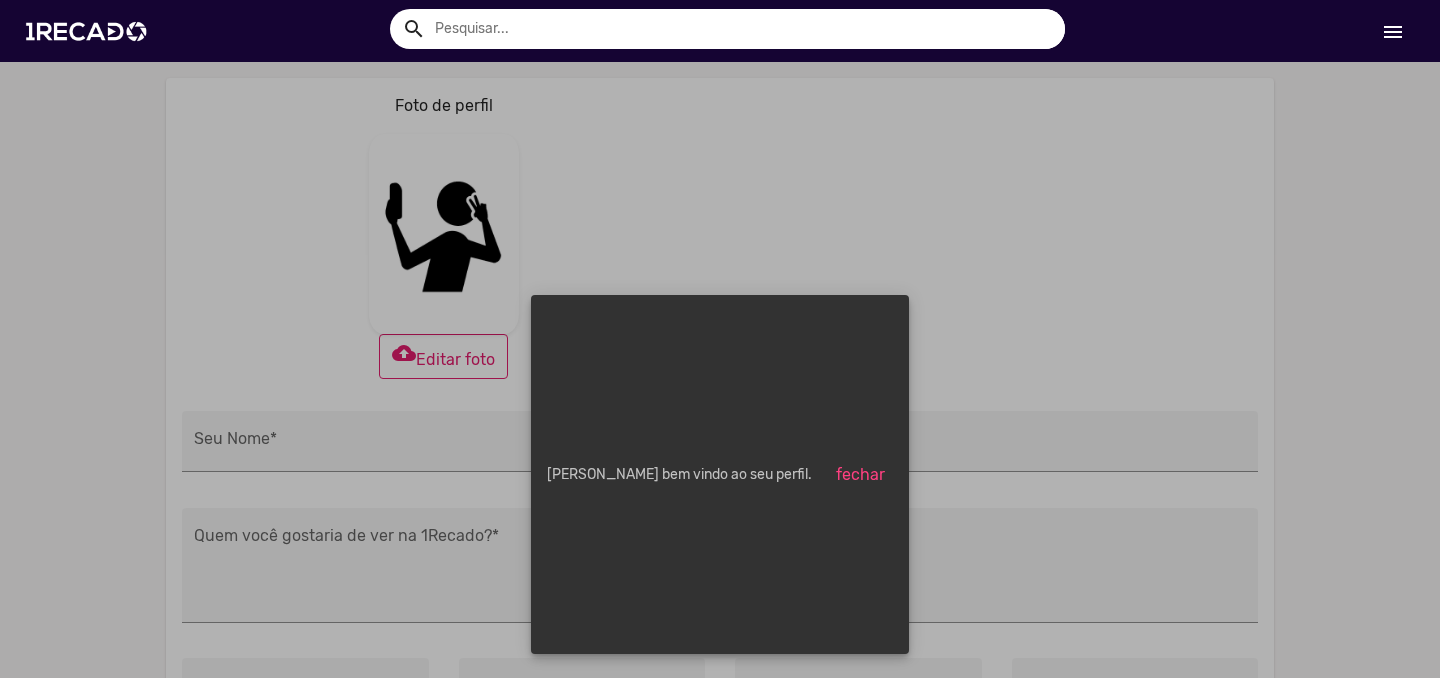 type on "[PERSON_NAME]" 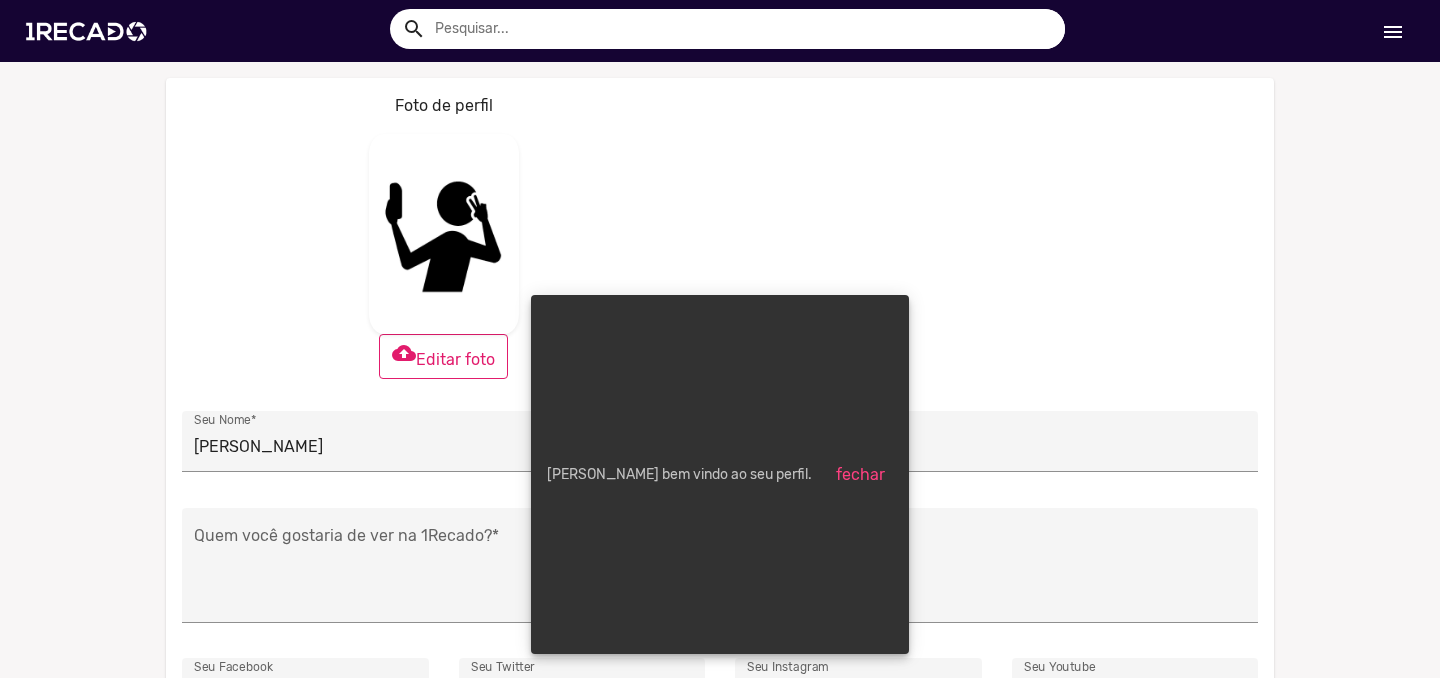 click on "fechar" at bounding box center [860, 474] 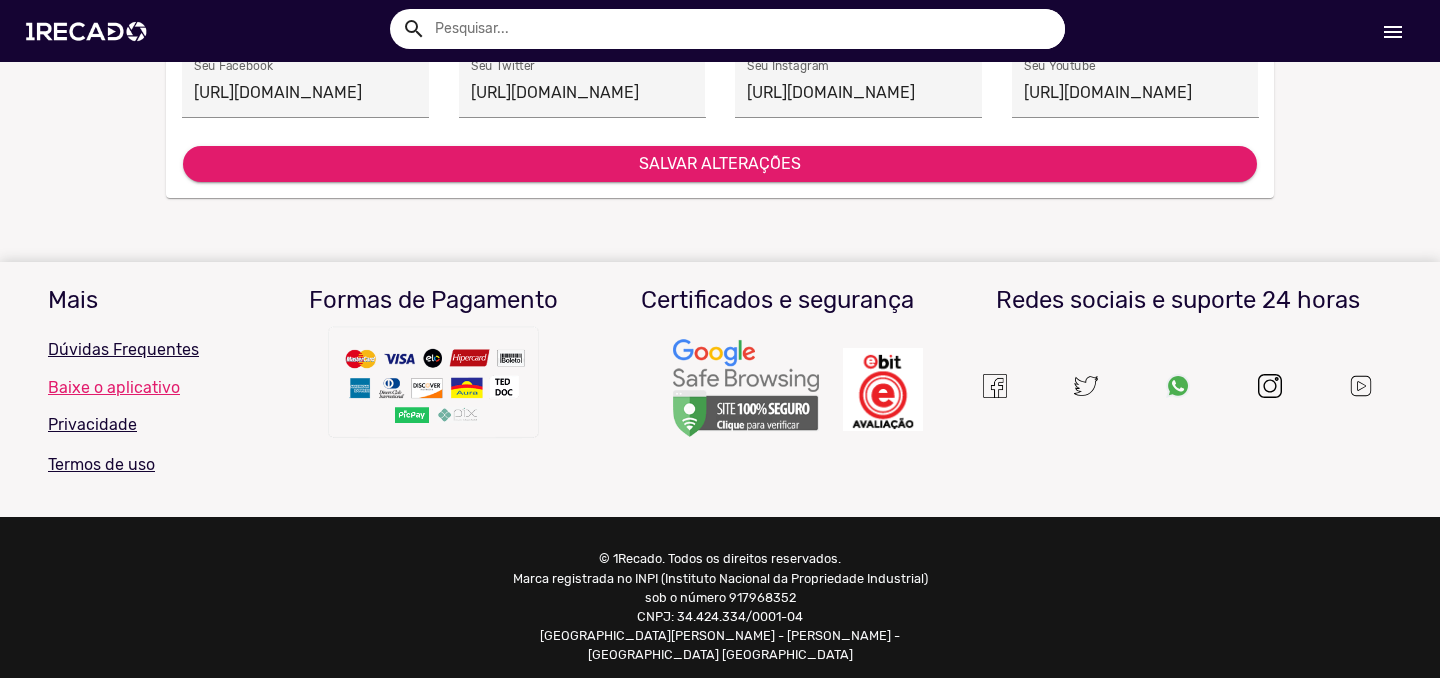 scroll, scrollTop: 0, scrollLeft: 0, axis: both 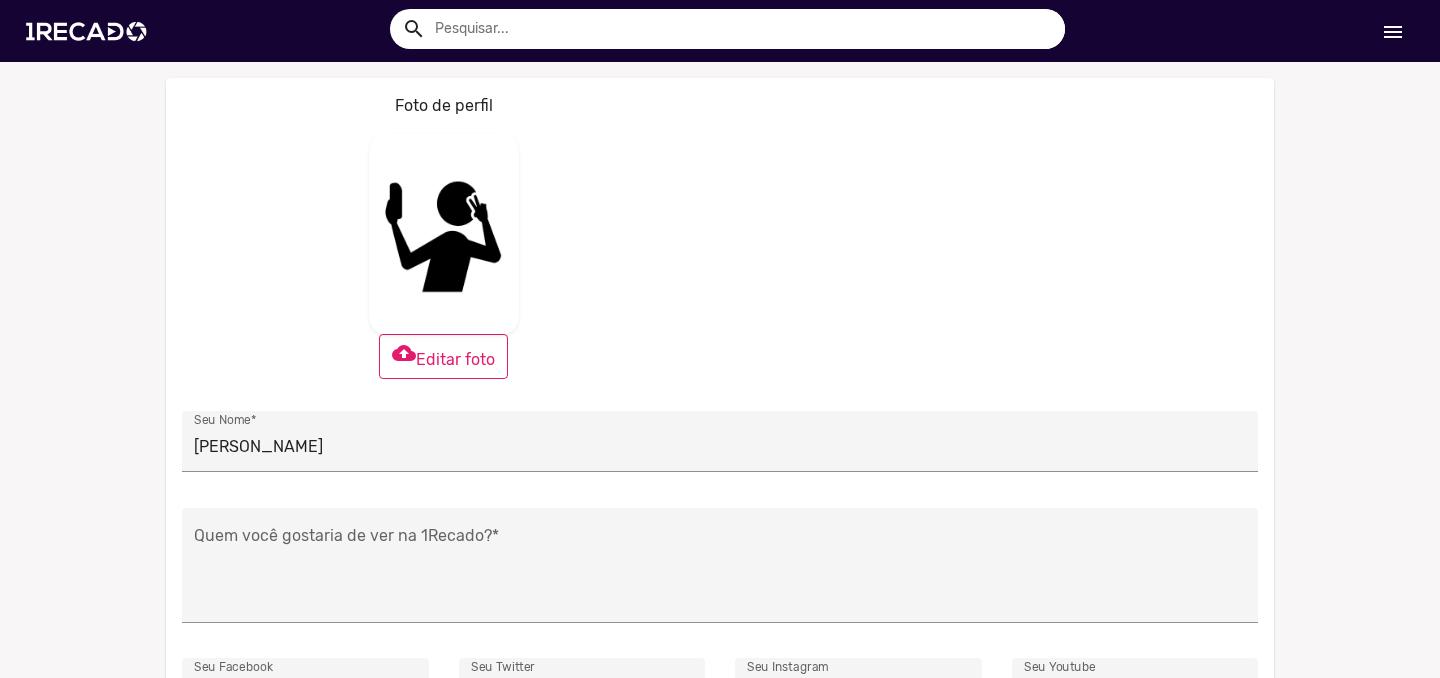 click on "menu" at bounding box center [1393, 32] 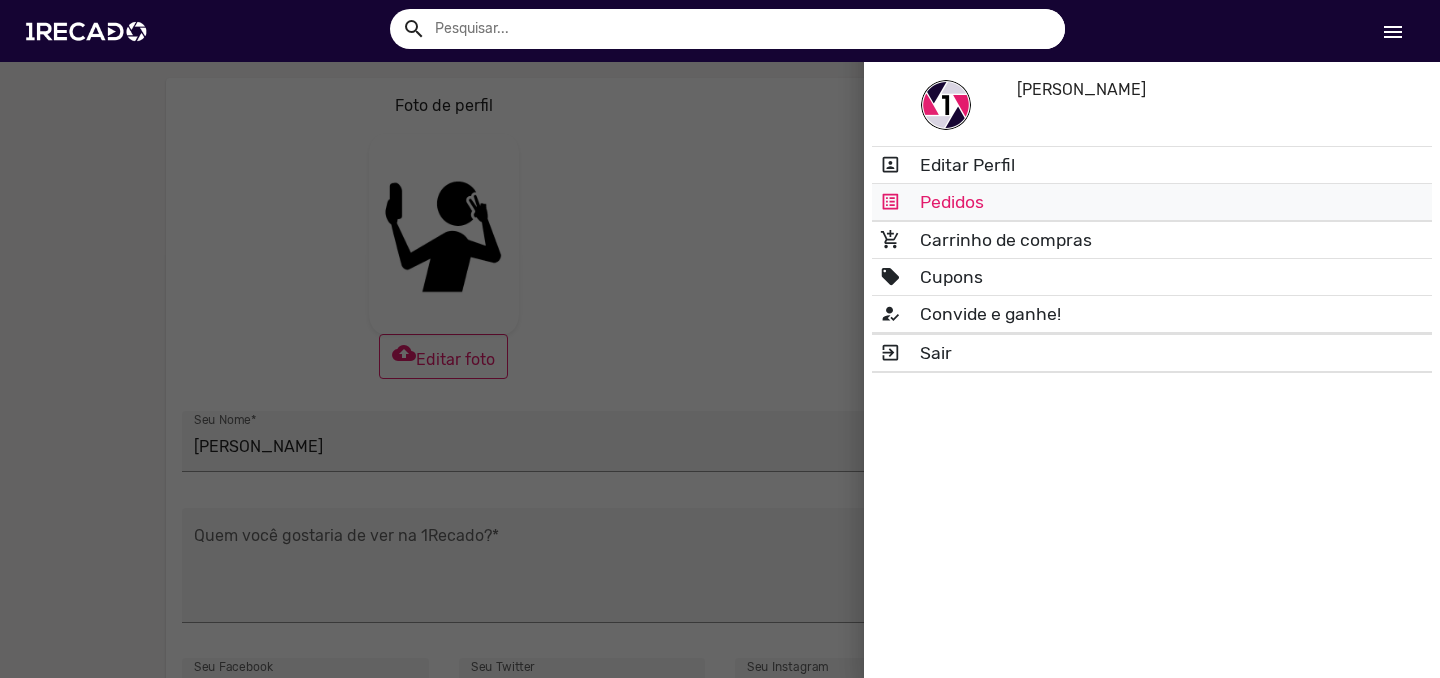 click on "list_alt Pedidos" 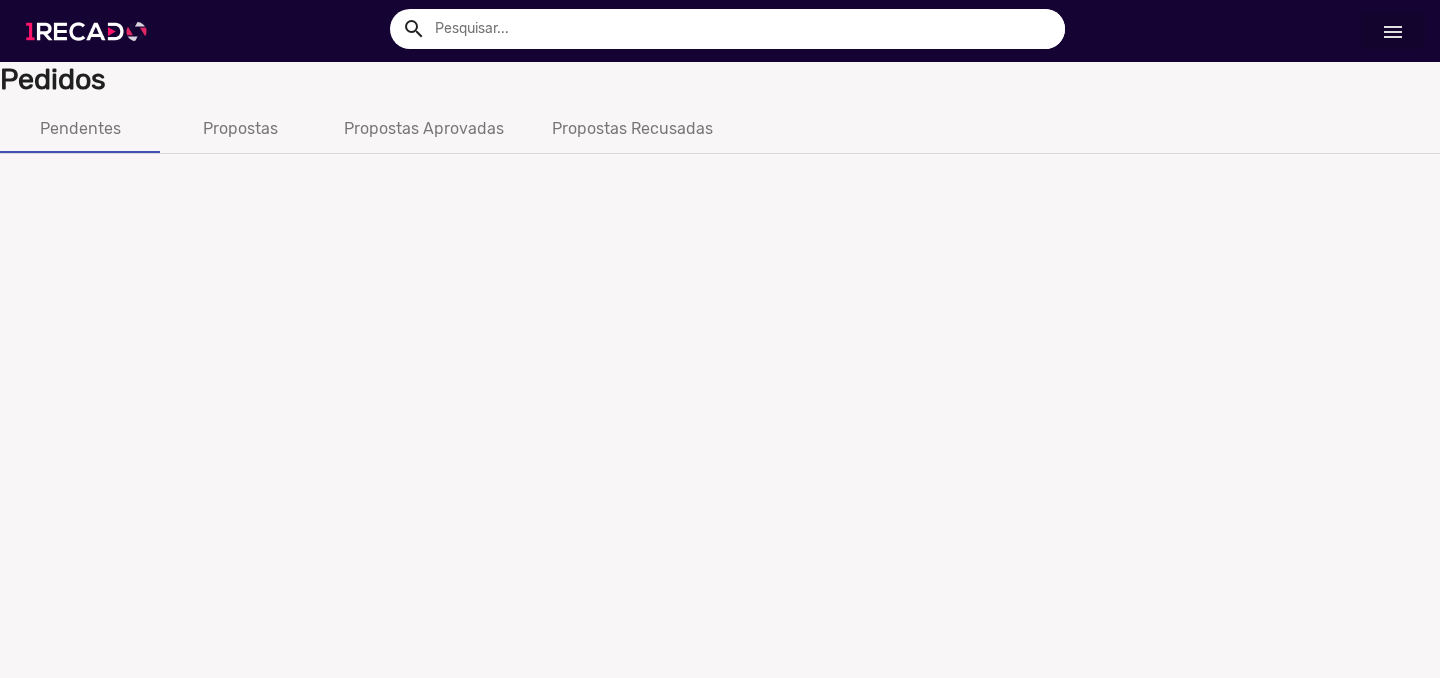 click at bounding box center [90, 31] 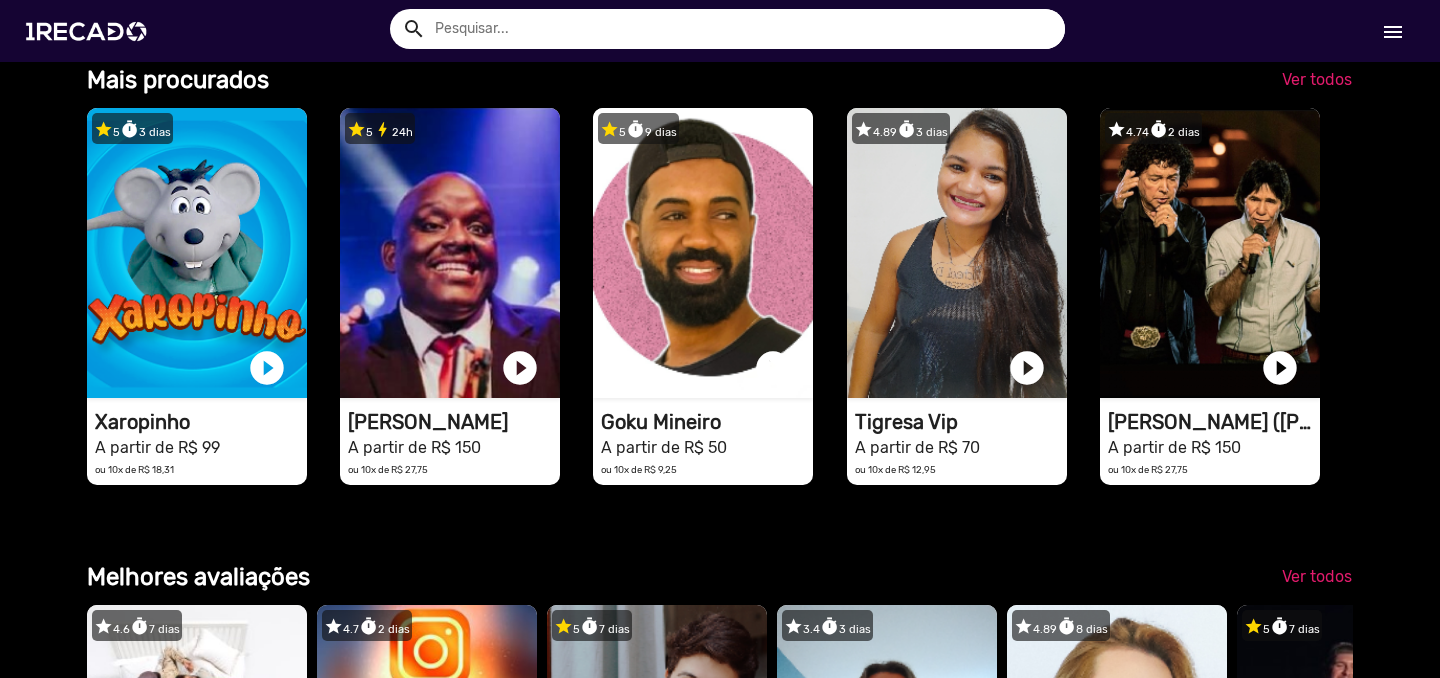 scroll, scrollTop: 2524, scrollLeft: 0, axis: vertical 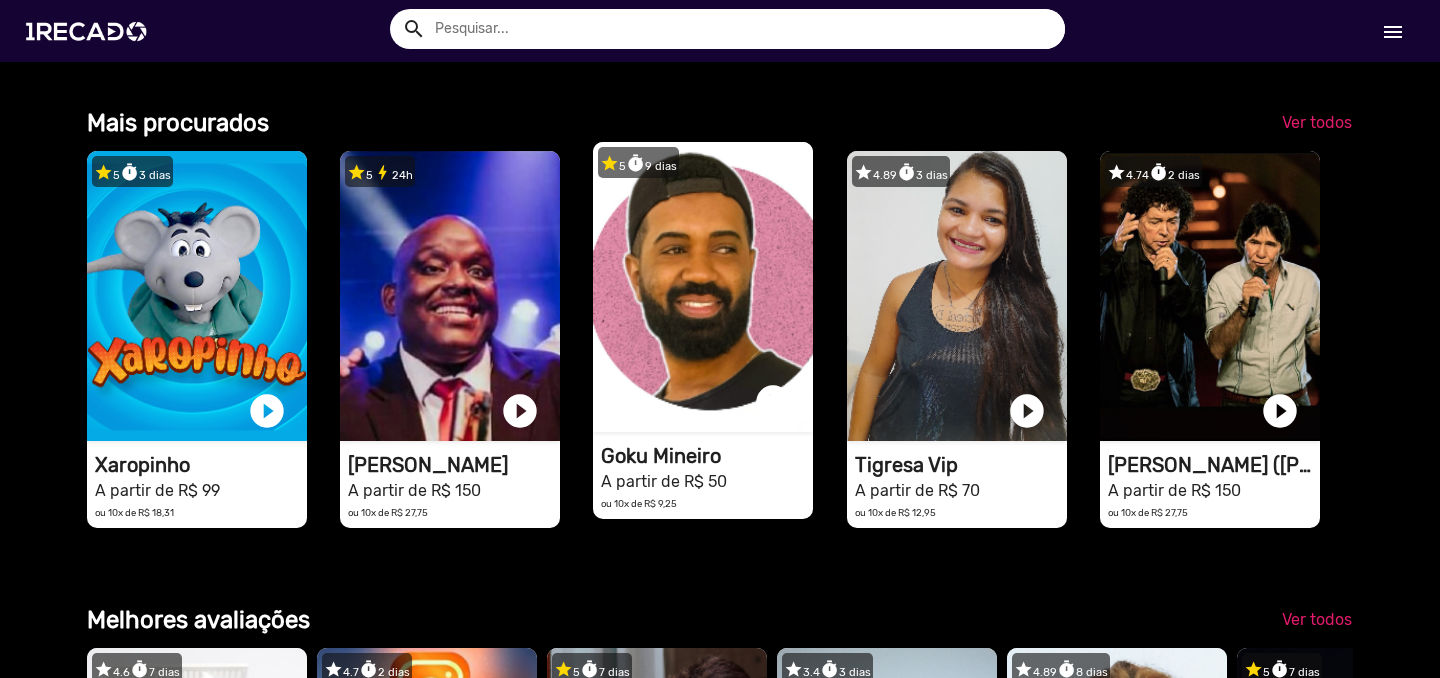 drag, startPoint x: 1283, startPoint y: 325, endPoint x: 710, endPoint y: 504, distance: 600.3082 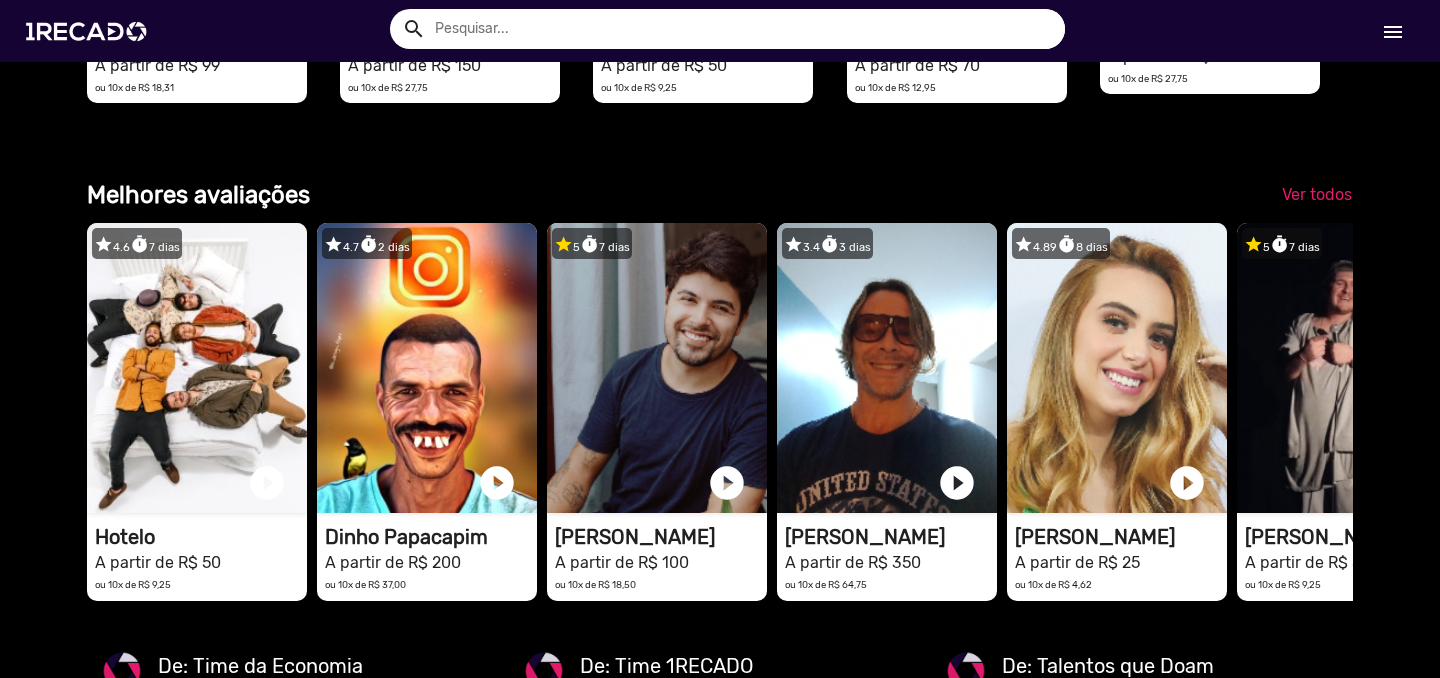 scroll, scrollTop: 2935, scrollLeft: 0, axis: vertical 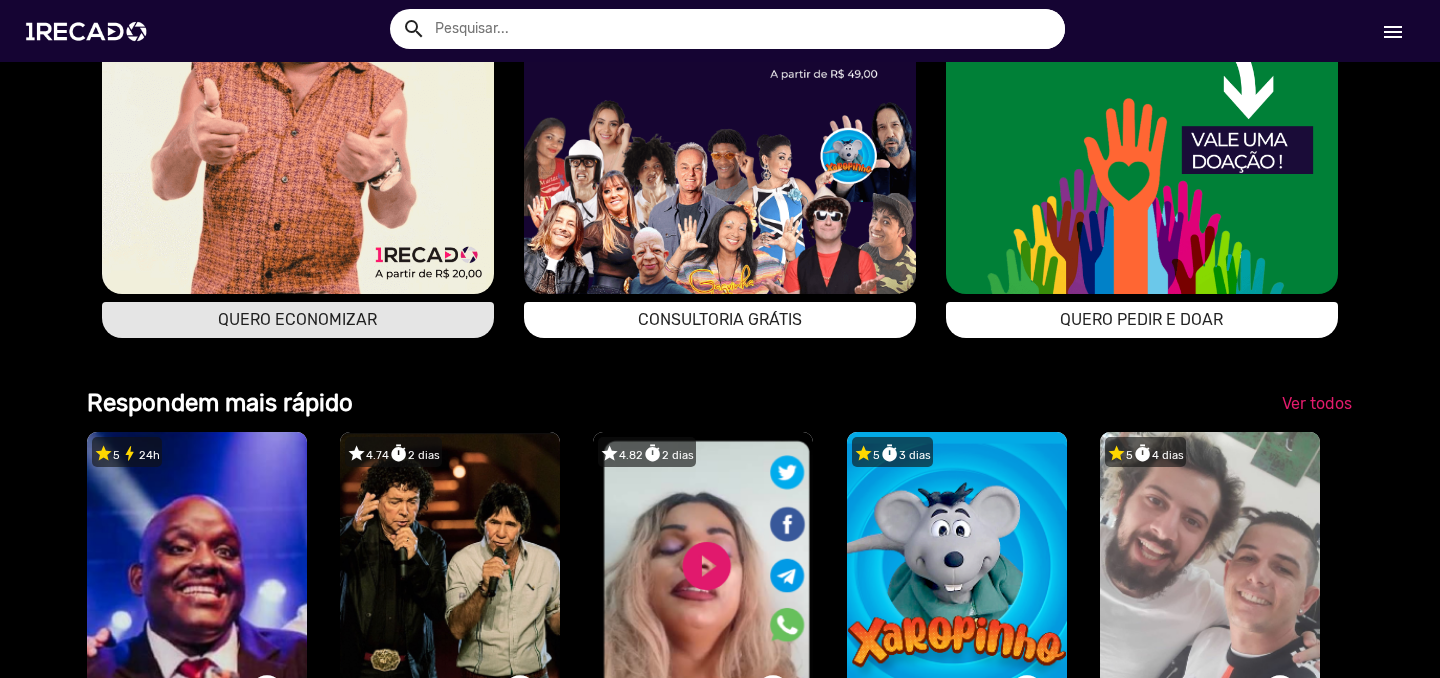 click on "QUERO ECONOMIZAR" 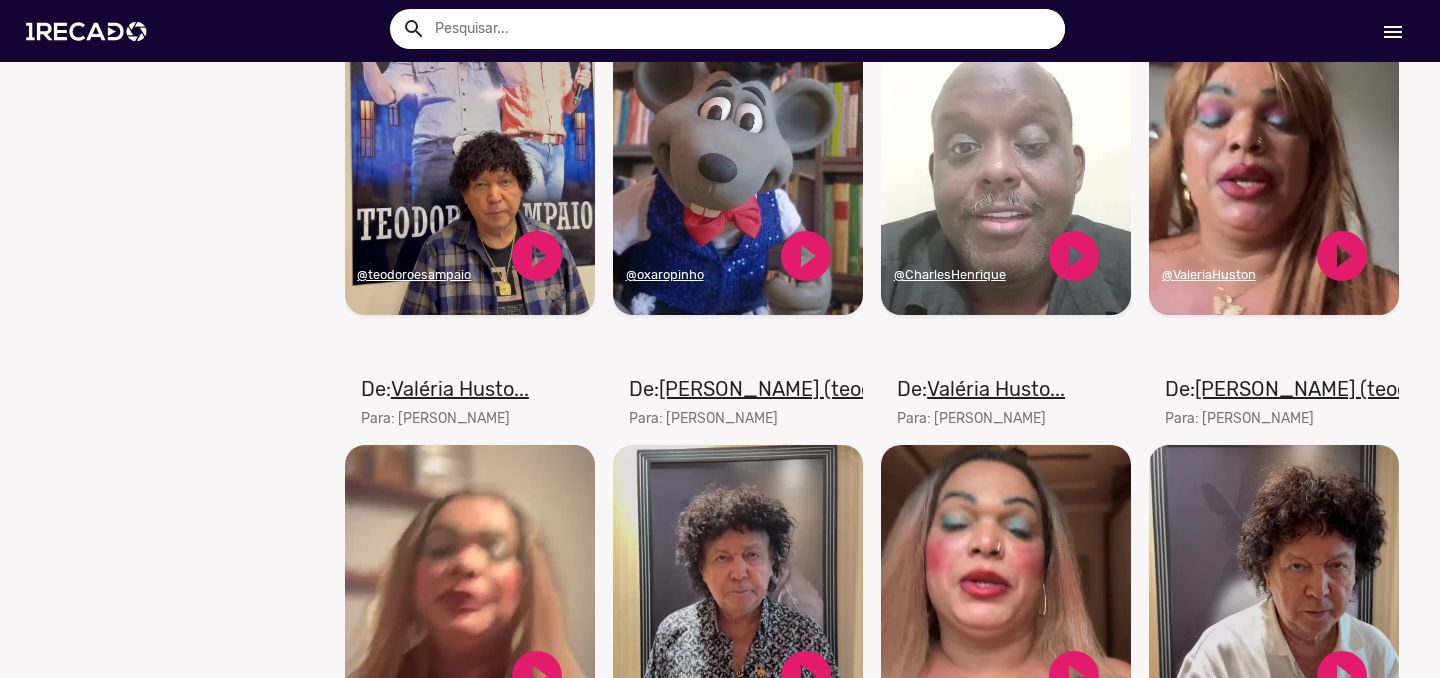 scroll, scrollTop: 1440, scrollLeft: 0, axis: vertical 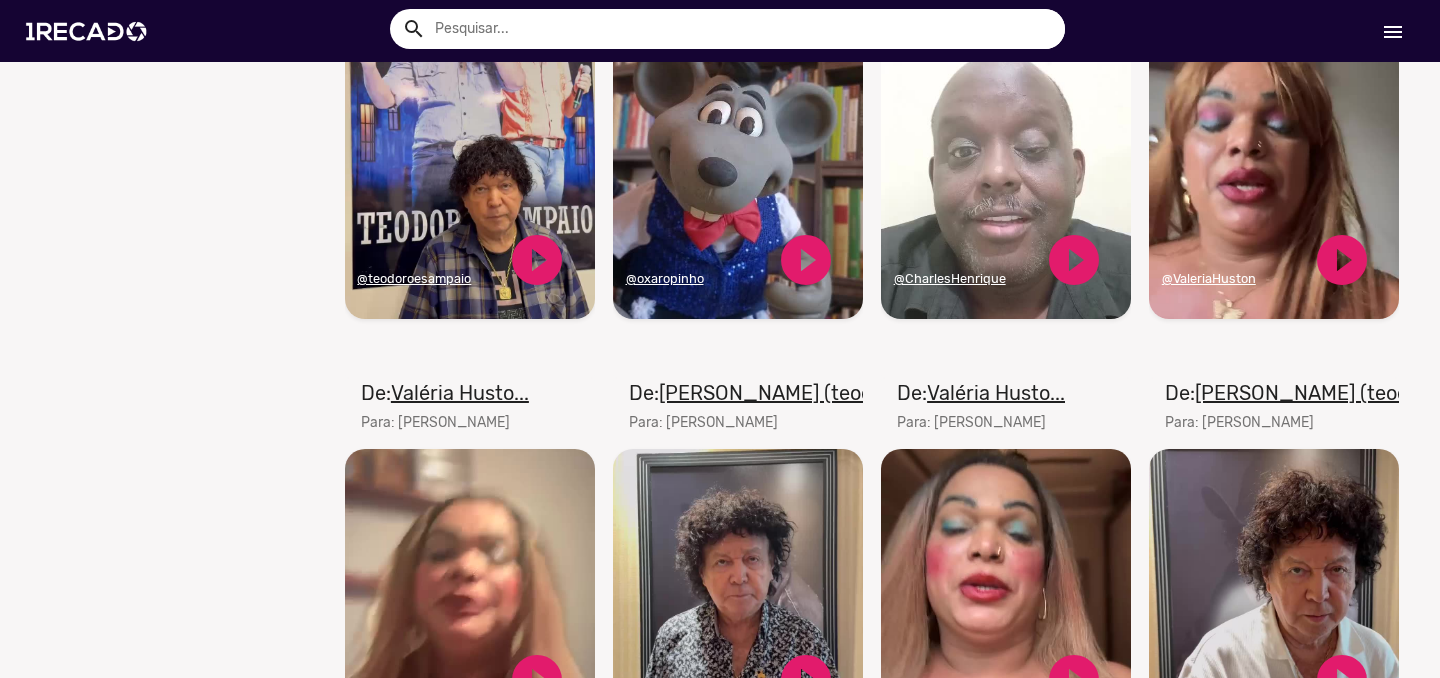 click on "Seu navegador não reproduz vídeo em HTML5" 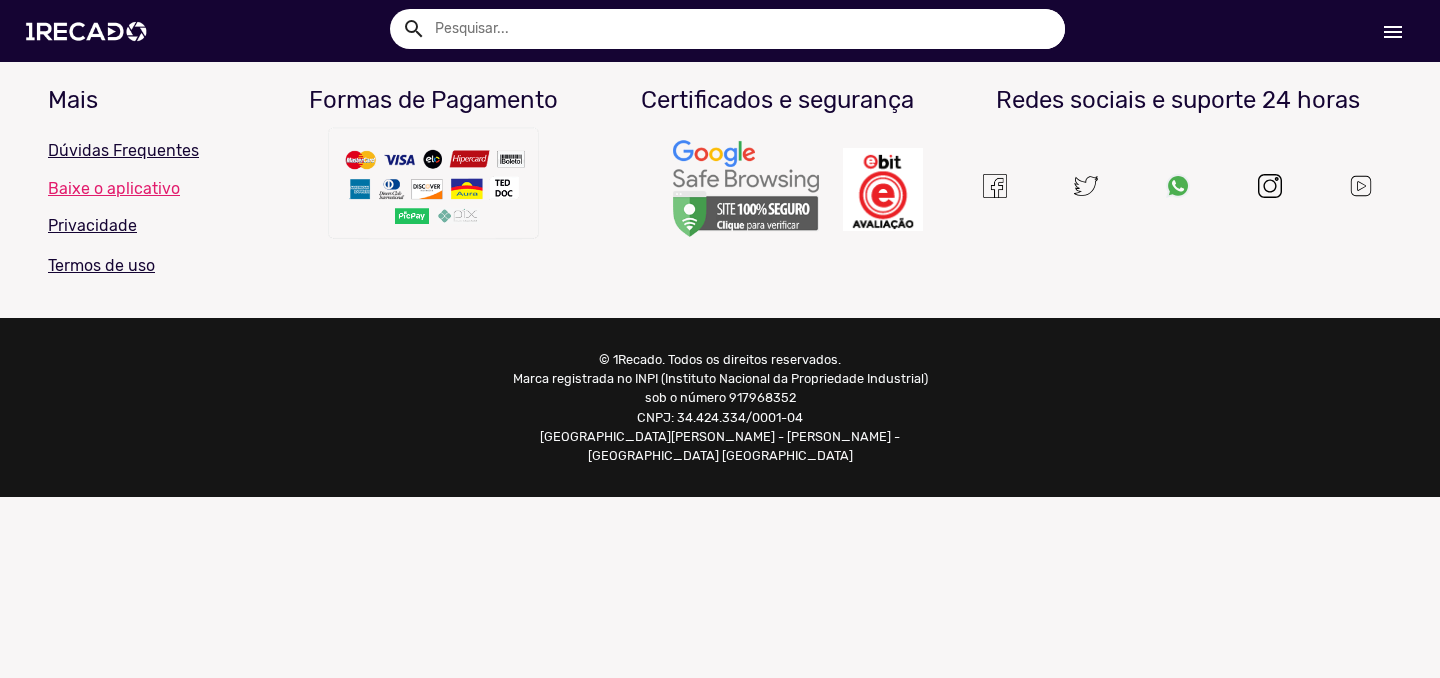 scroll, scrollTop: 0, scrollLeft: 0, axis: both 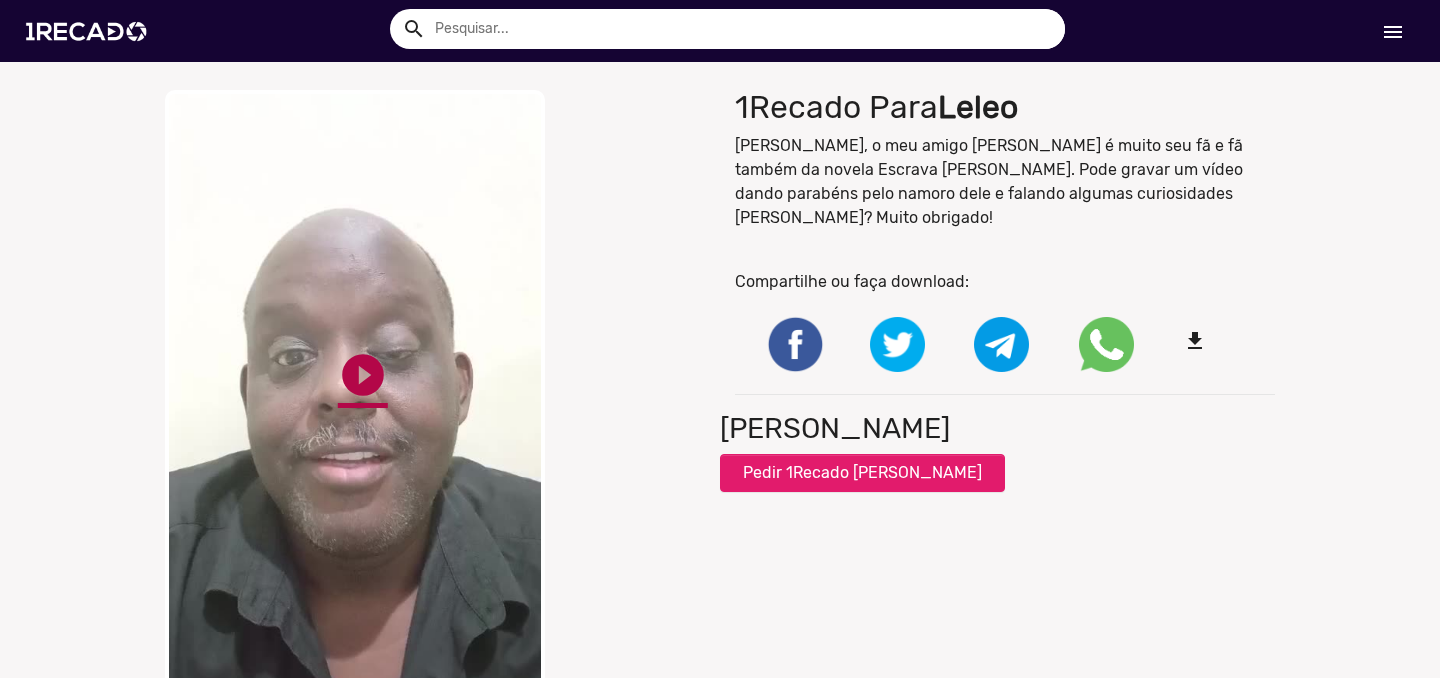 click on "play_circle_filled" at bounding box center [363, 375] 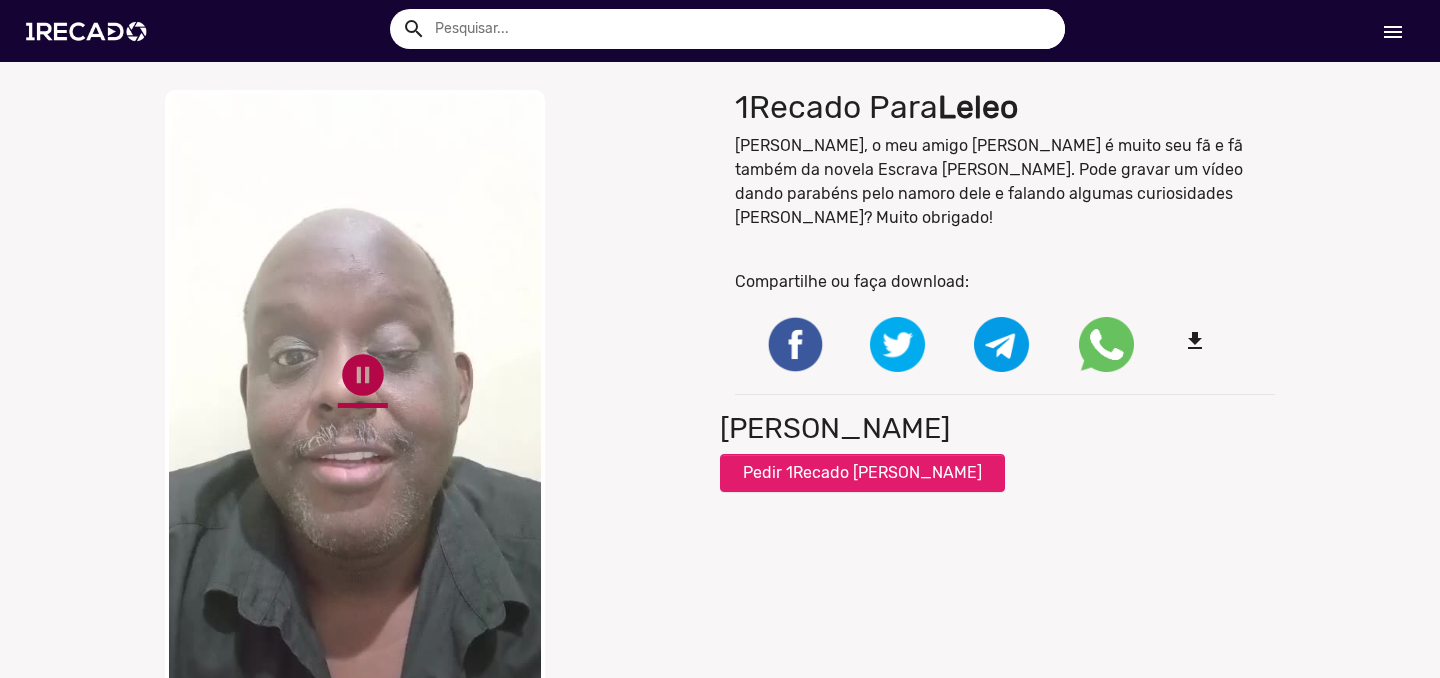 click on "pause_circle" at bounding box center [363, 375] 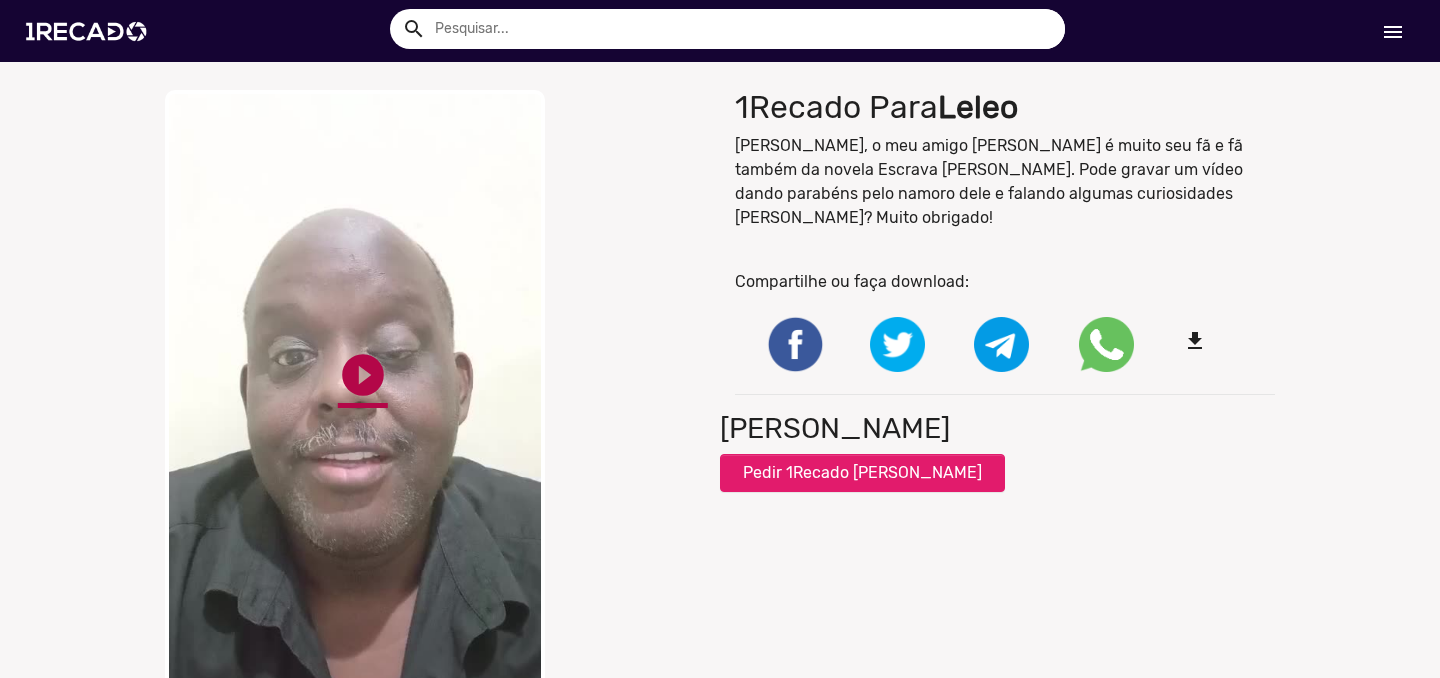 click on "play_circle_filled" at bounding box center [363, 375] 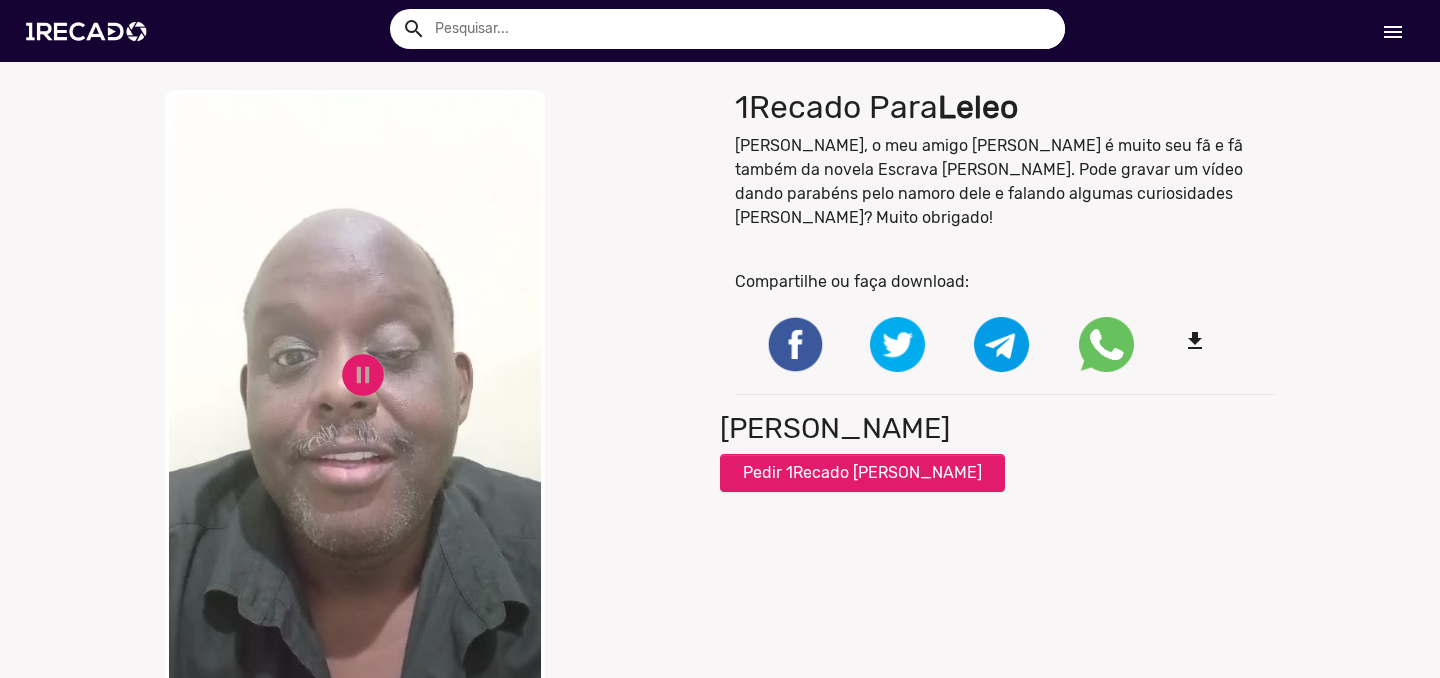 click on "1Recado Para  [PERSON_NAME], o meu amigo [PERSON_NAME] é muito seu fã e fã também da novela Escrava [PERSON_NAME]. Pode gravar um vídeo dando parabéns pelo namoro dele e falando algumas curiosidades [PERSON_NAME]? Muito obrigado! Compartilhe ou faça download:  file_download  [PERSON_NAME]    Pedir 1Recado [PERSON_NAME]" at bounding box center (1005, 390) 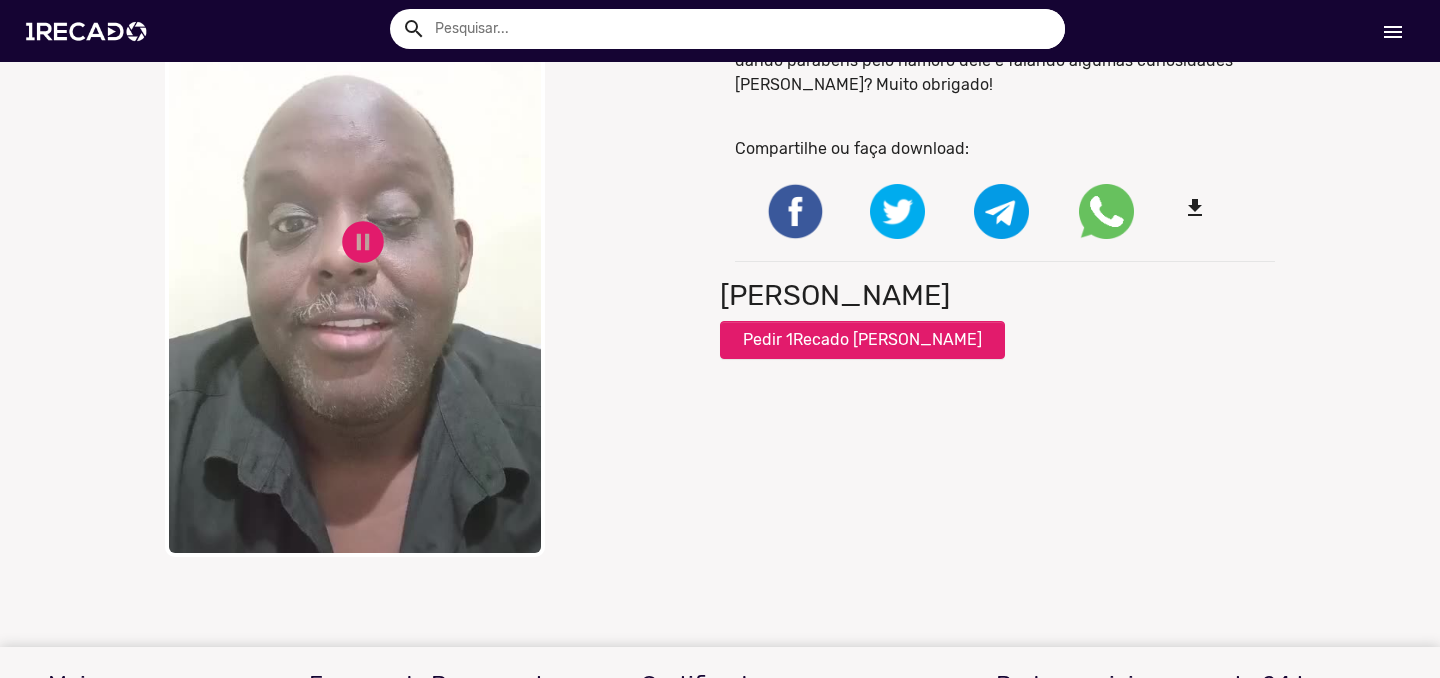 scroll, scrollTop: 0, scrollLeft: 0, axis: both 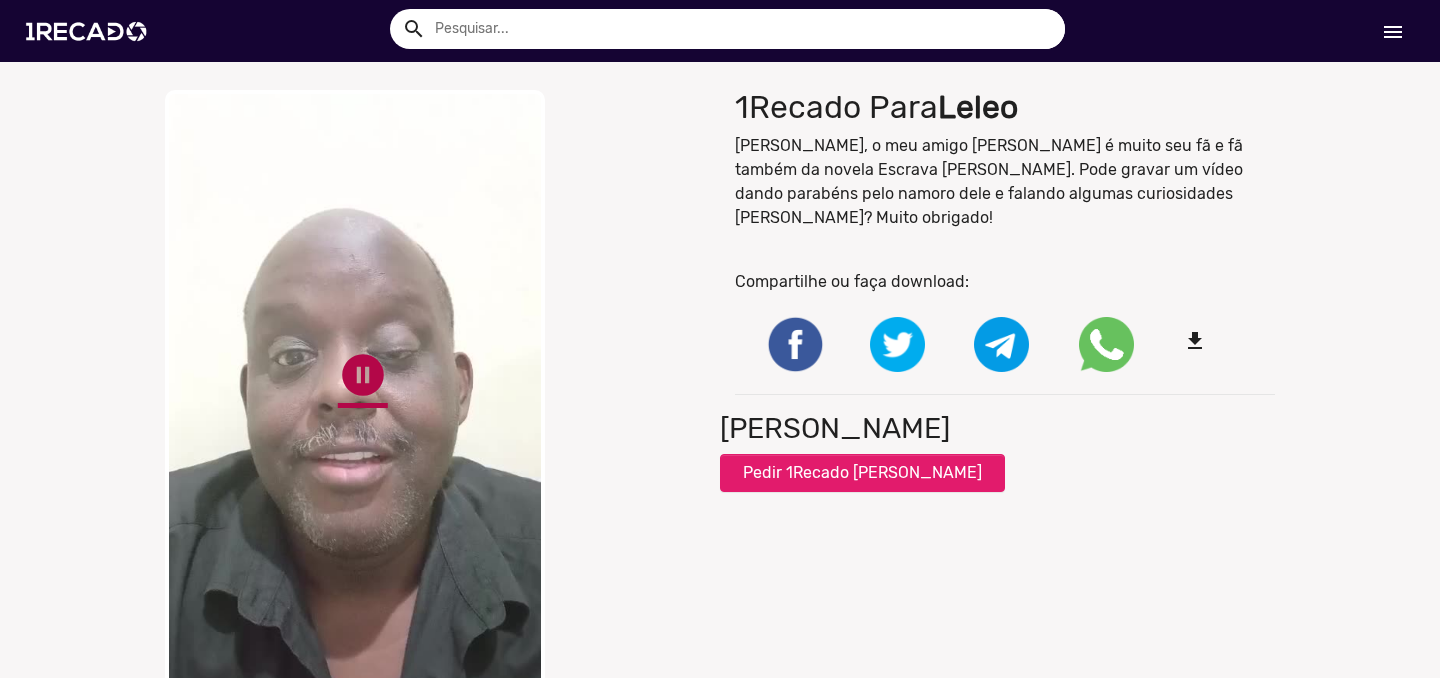 click on "pause_circle" at bounding box center [363, 375] 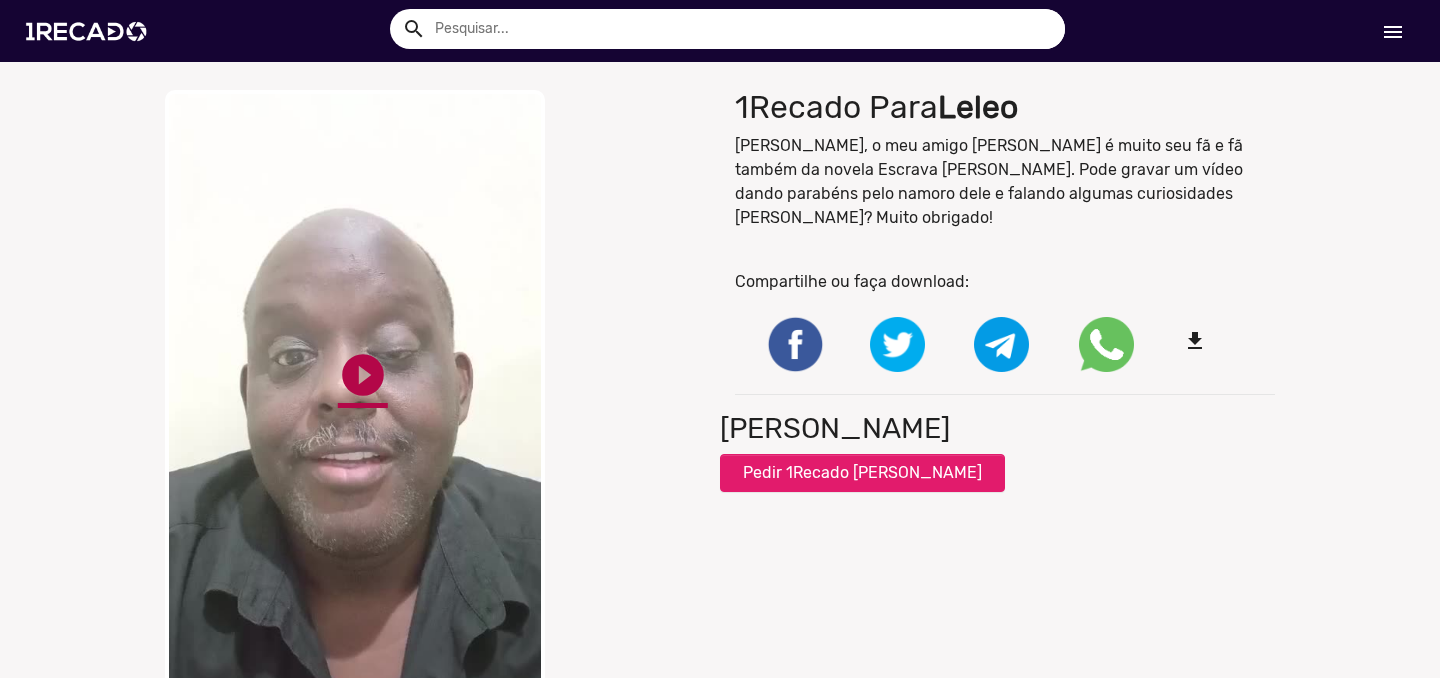 click on "play_circle_filled" at bounding box center (363, 375) 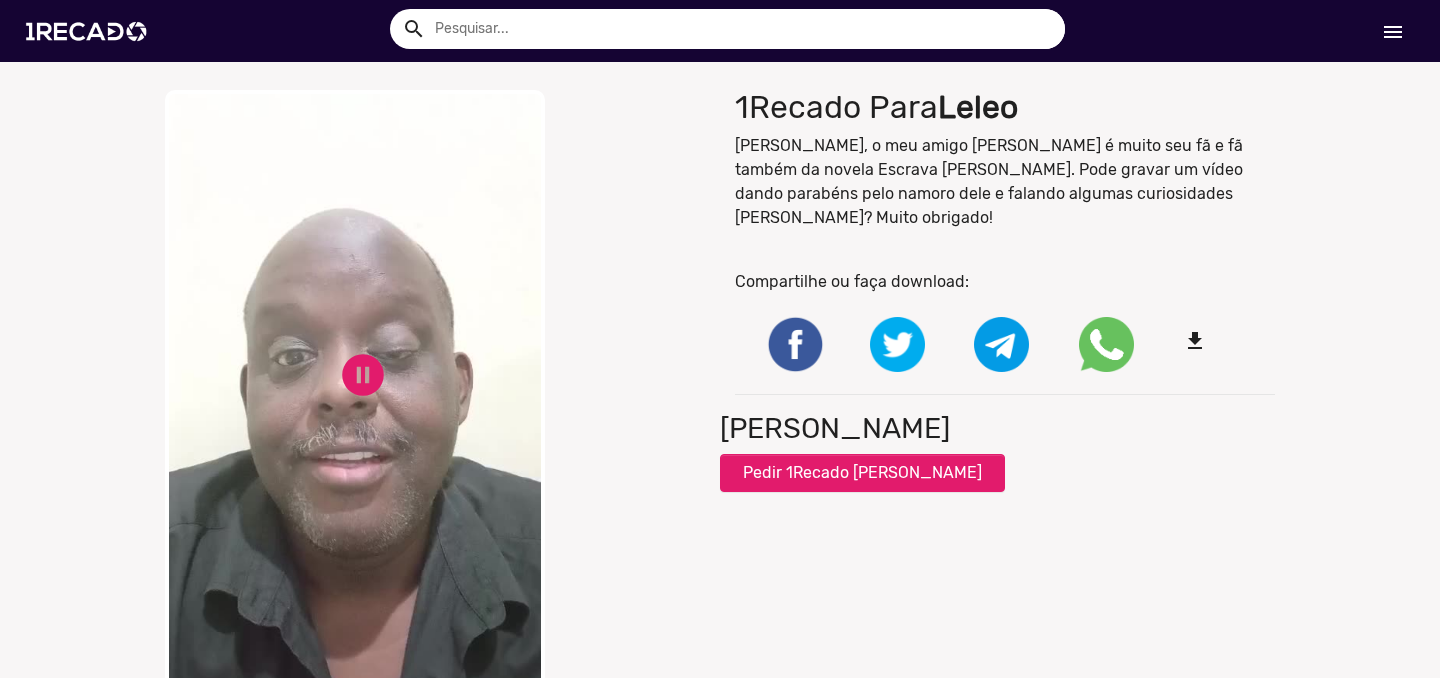 click on "close  Your browser does not support HTML5 video.   pause_circle   pause_circle" at bounding box center [435, 390] 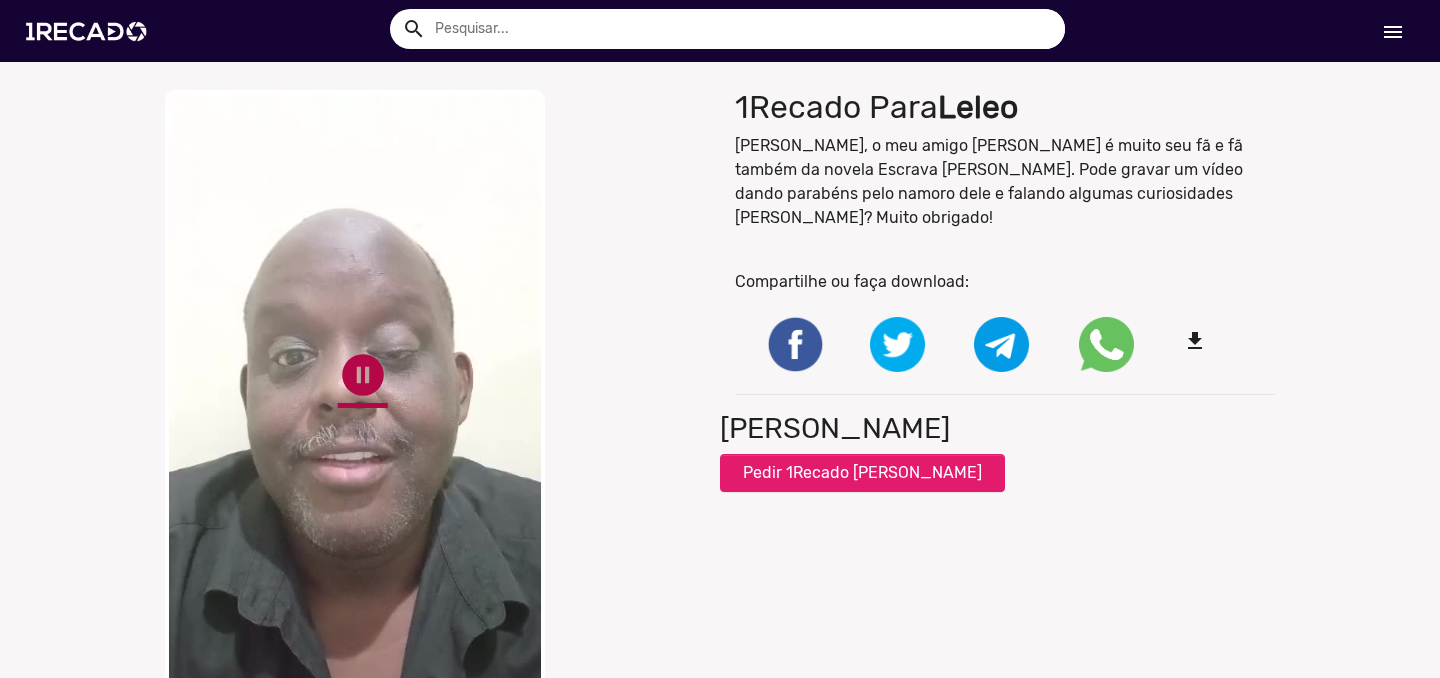 click on "pause_circle" at bounding box center [363, 375] 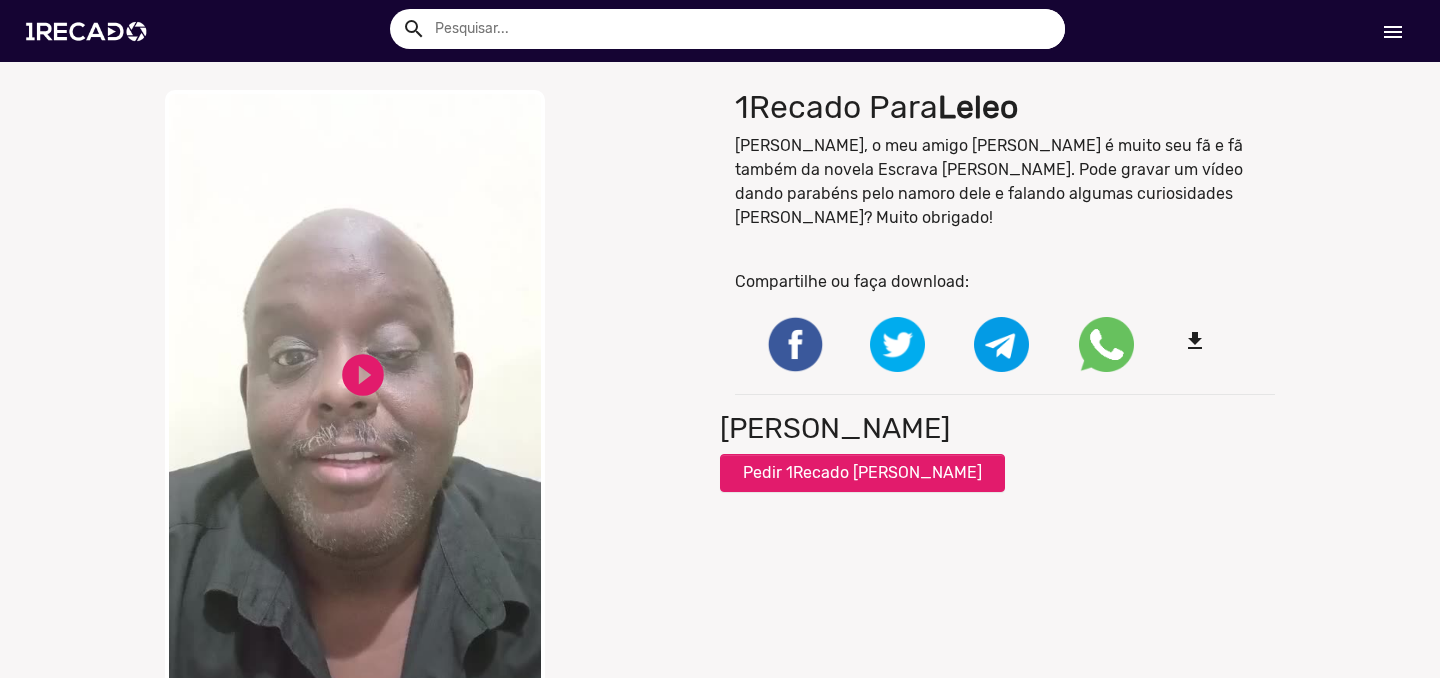 click on "play_circle_filled" at bounding box center (363, 375) 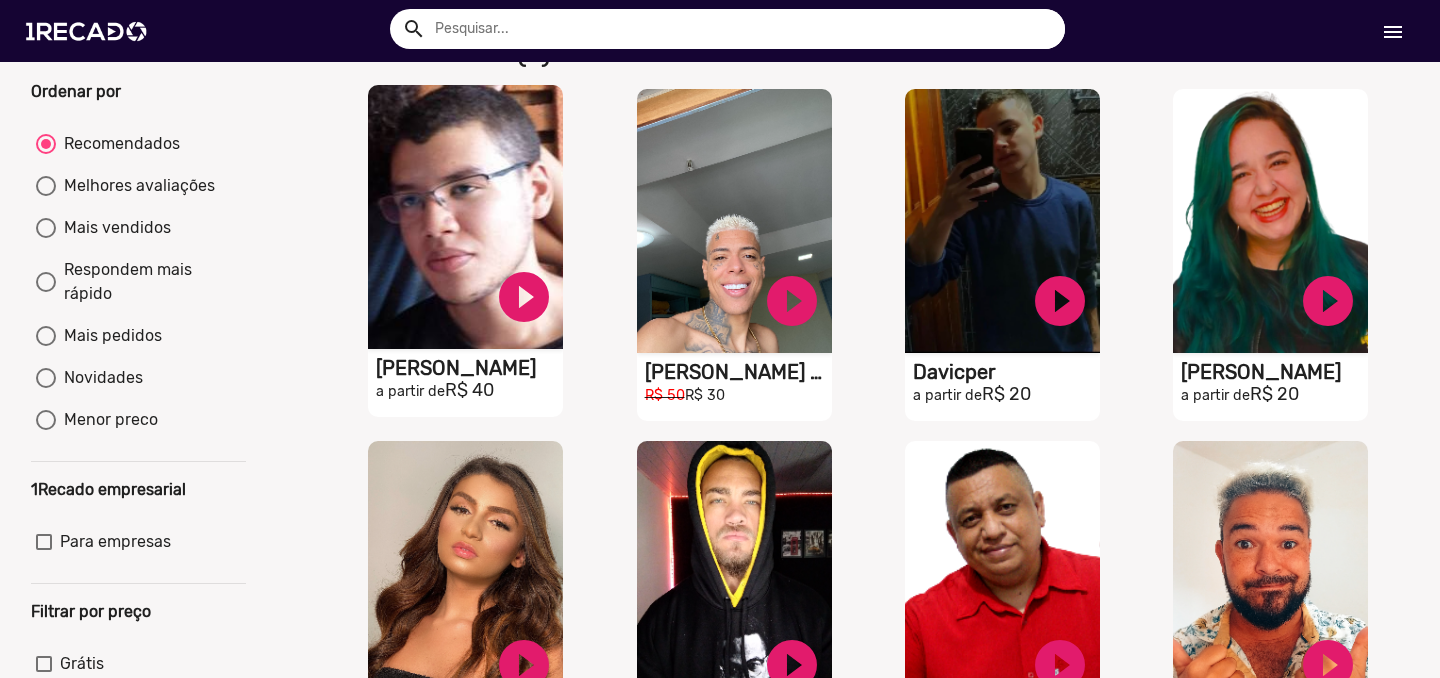 scroll, scrollTop: 153, scrollLeft: 0, axis: vertical 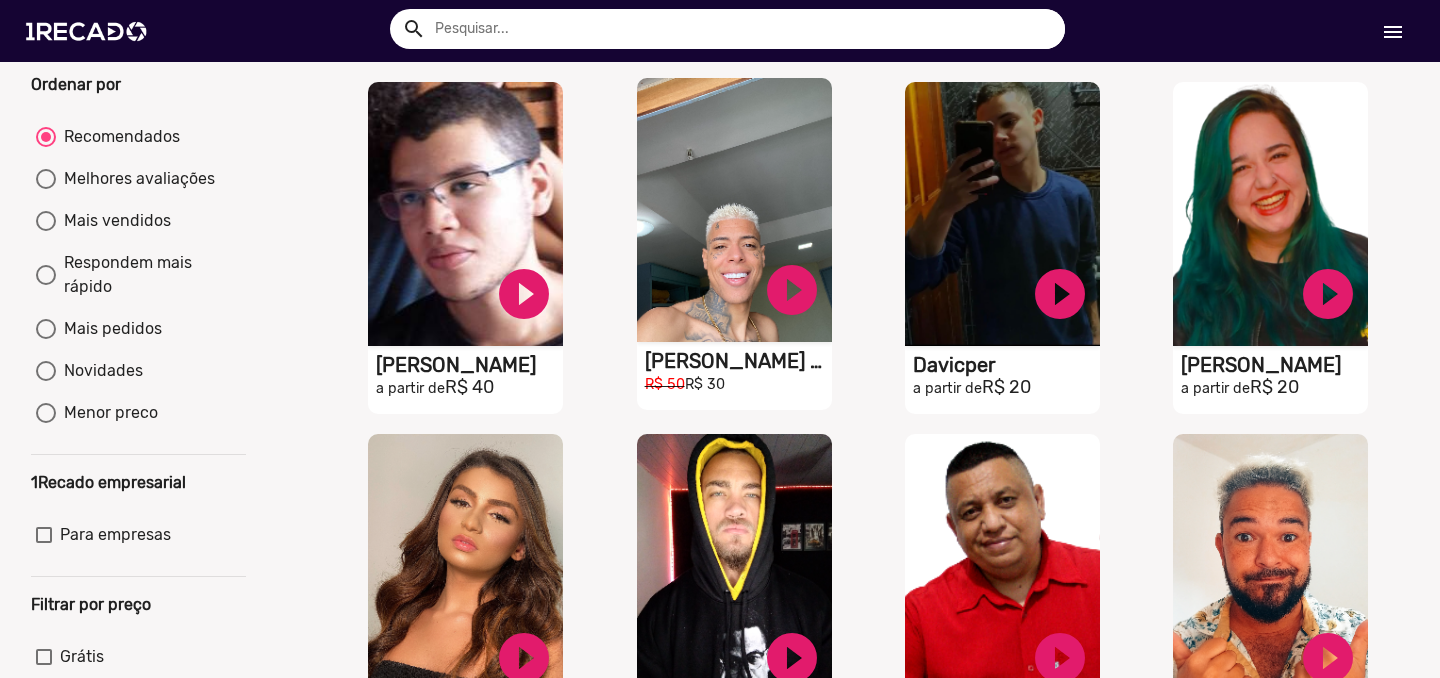 click on "S1RECADO vídeos dedicados para fãs e empresas" at bounding box center (465, 214) 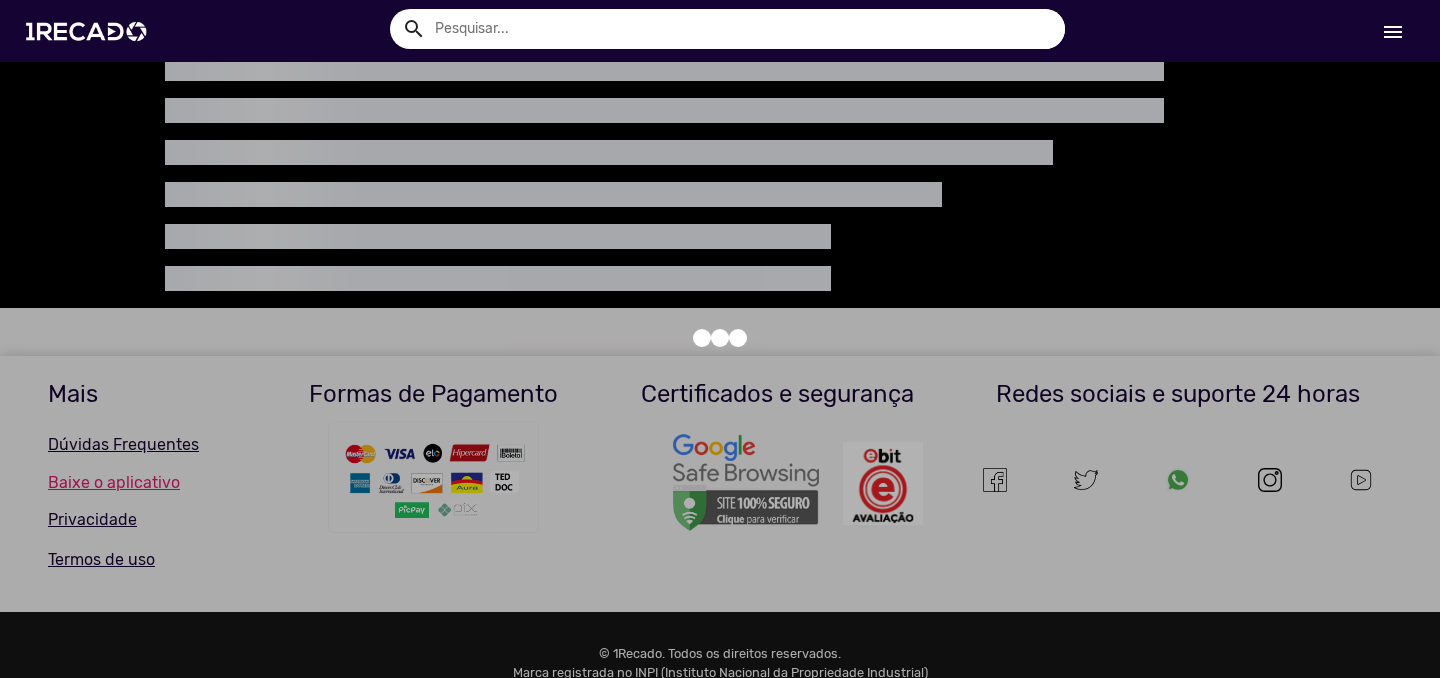 scroll, scrollTop: 0, scrollLeft: 0, axis: both 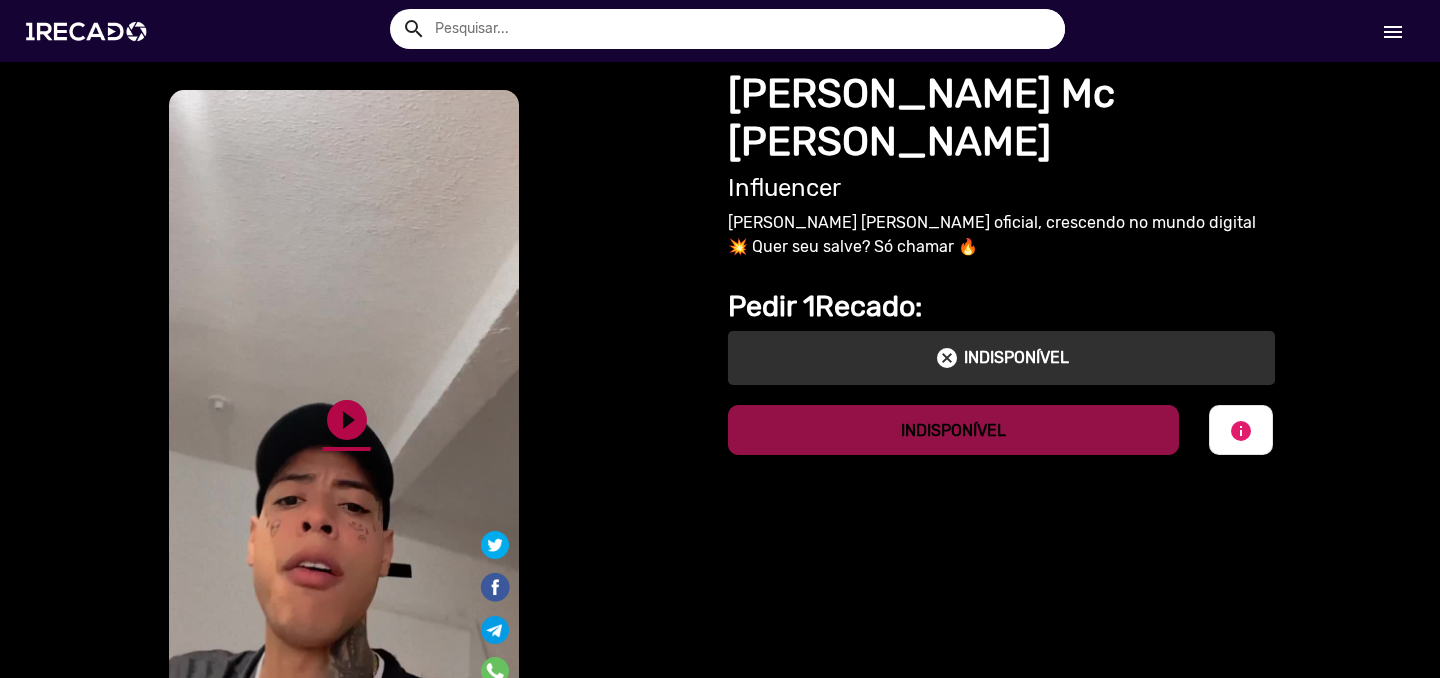 click on "play_circle_filled" 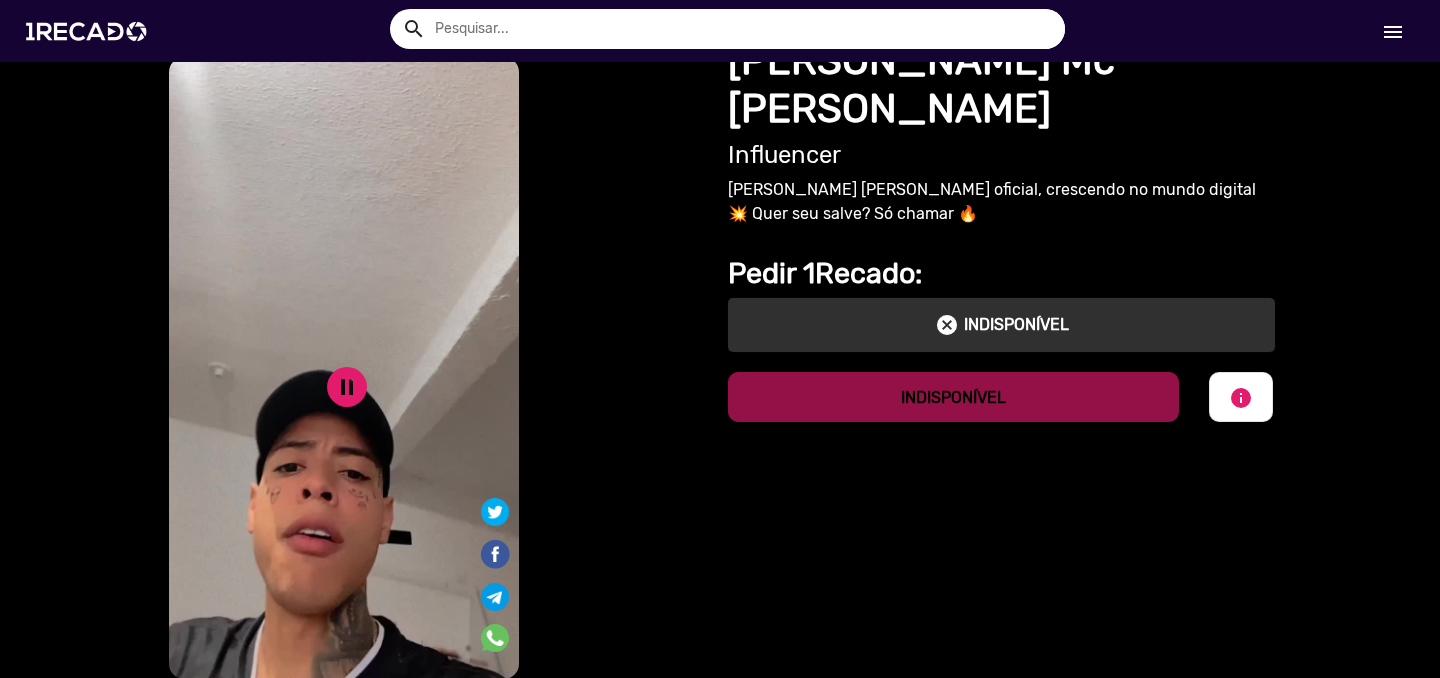 scroll, scrollTop: 37, scrollLeft: 0, axis: vertical 